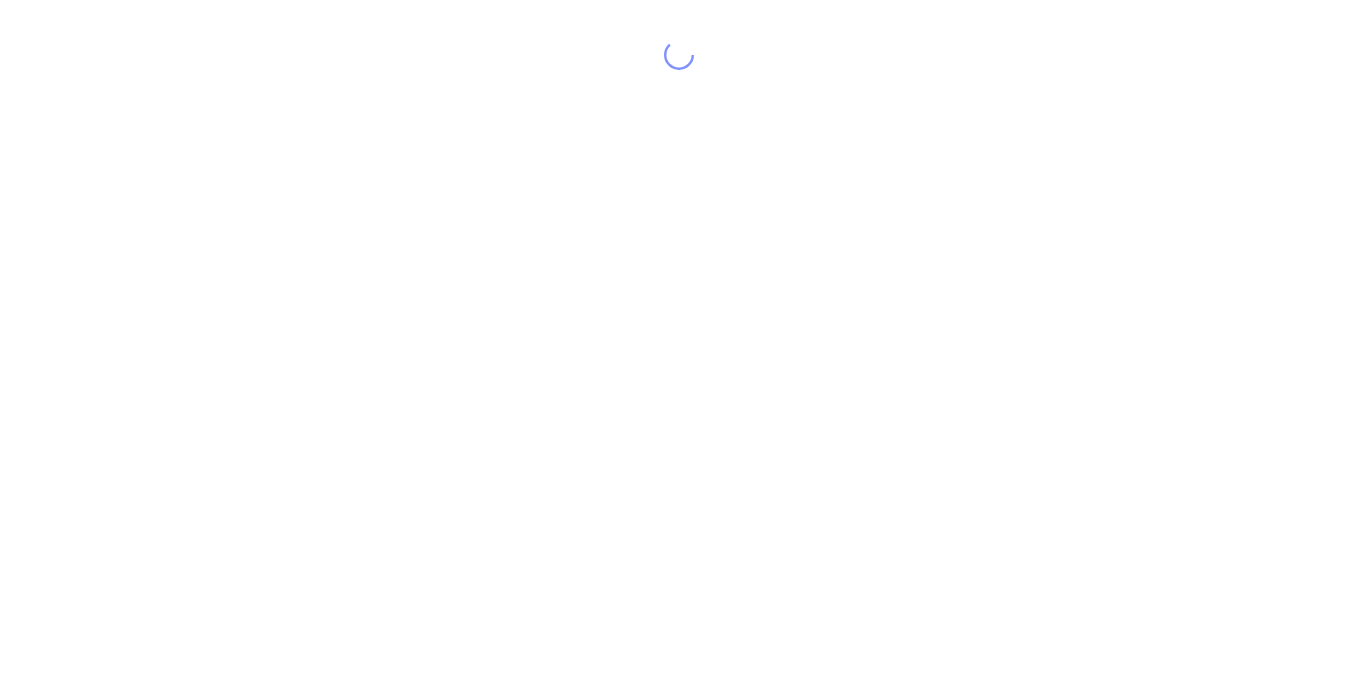 scroll, scrollTop: 0, scrollLeft: 0, axis: both 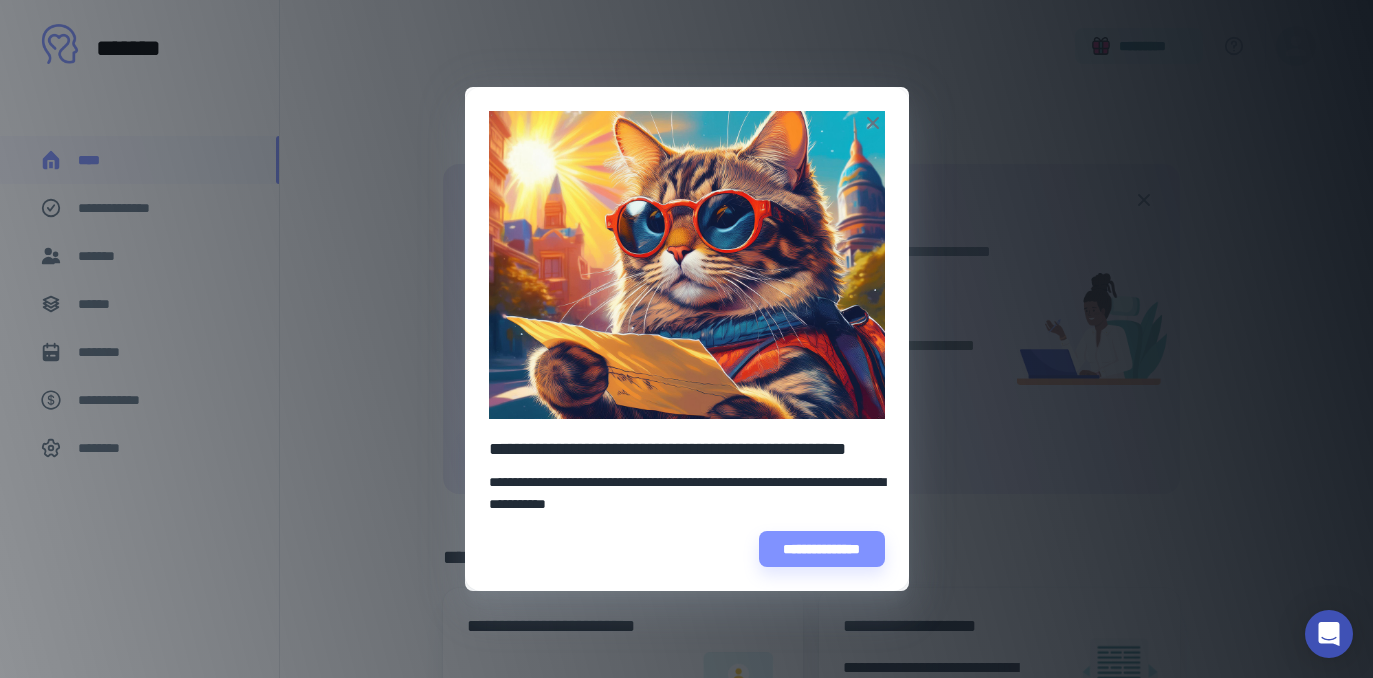 click on "**********" at bounding box center [686, 339] 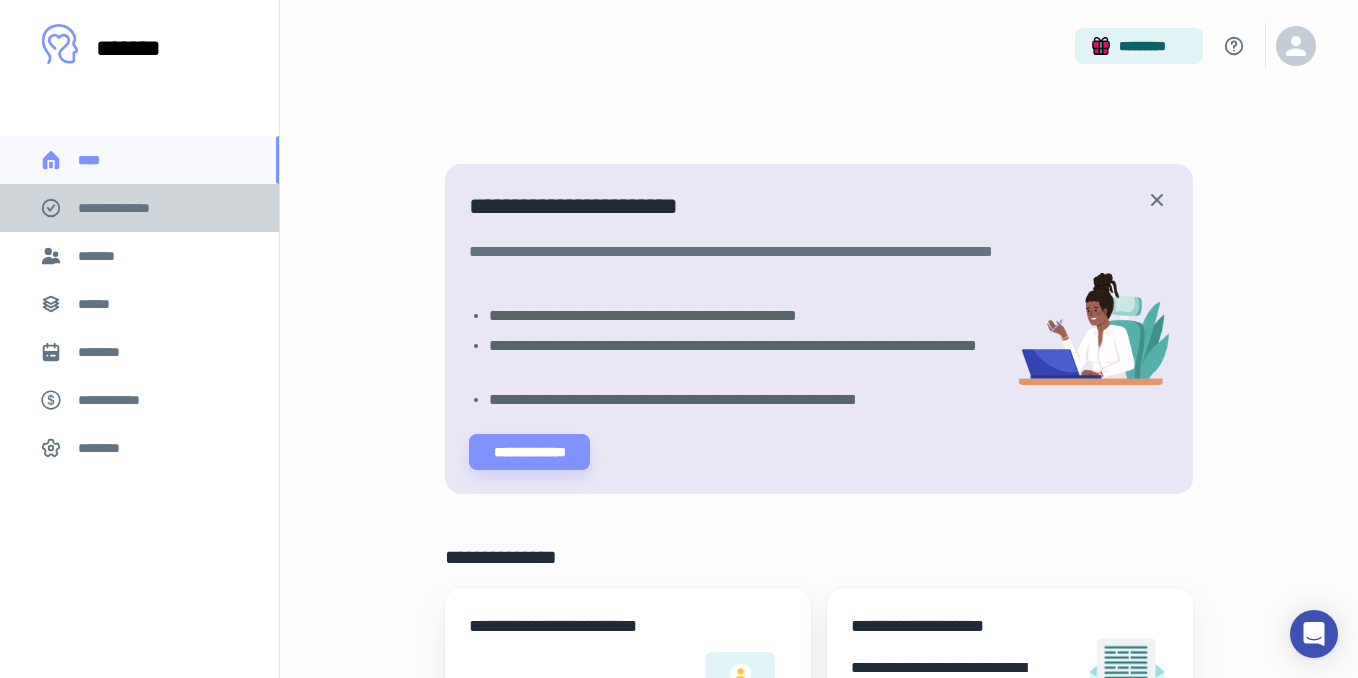 click on "**********" at bounding box center (127, 208) 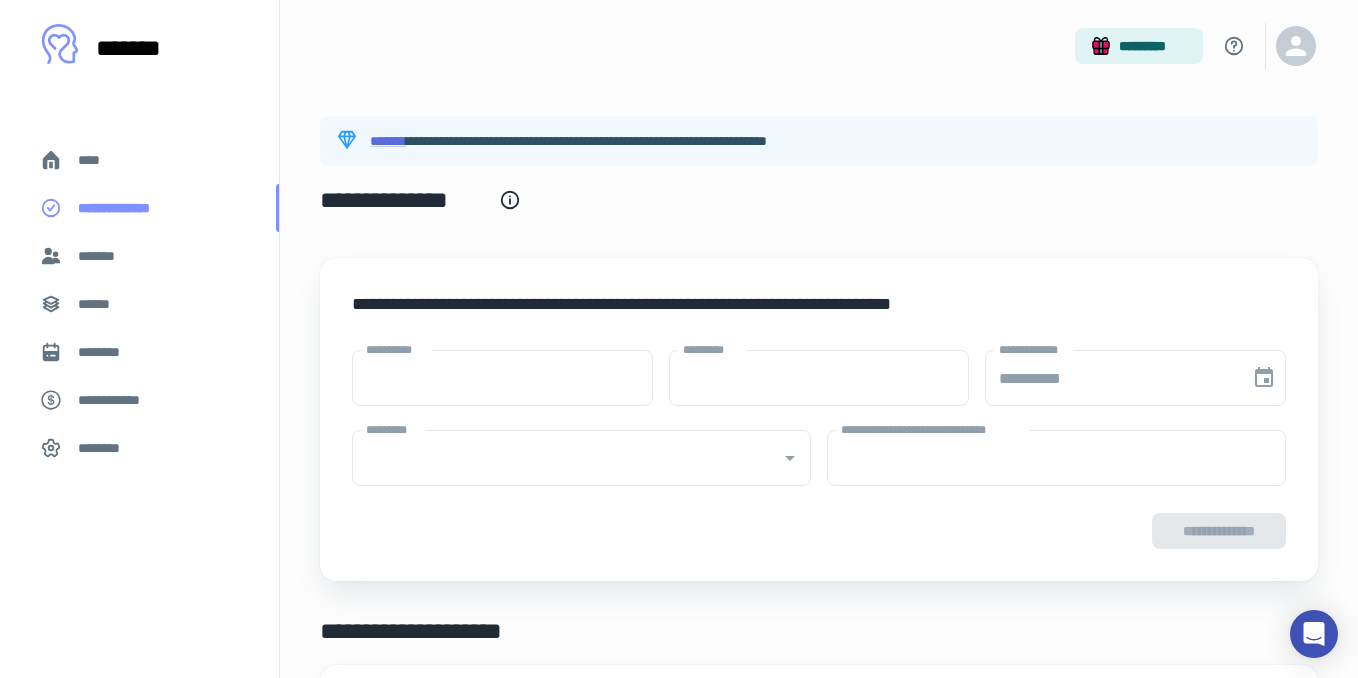 type on "****" 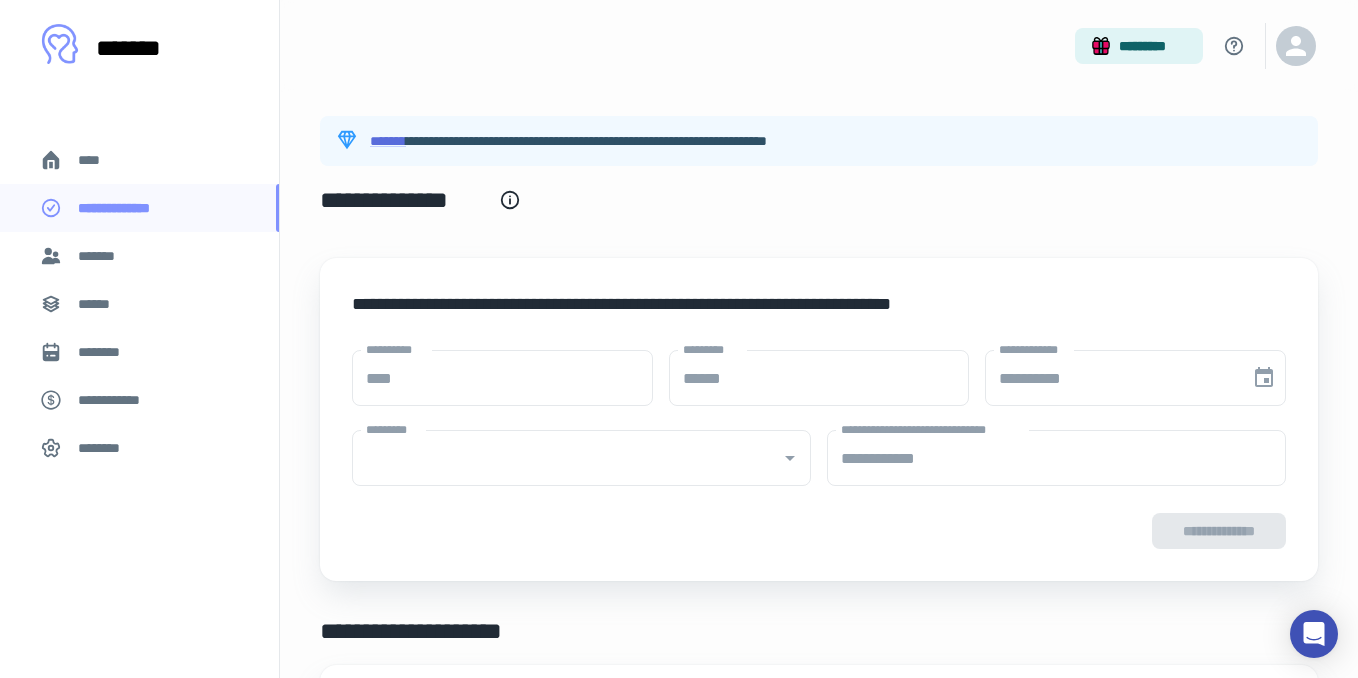 type on "**********" 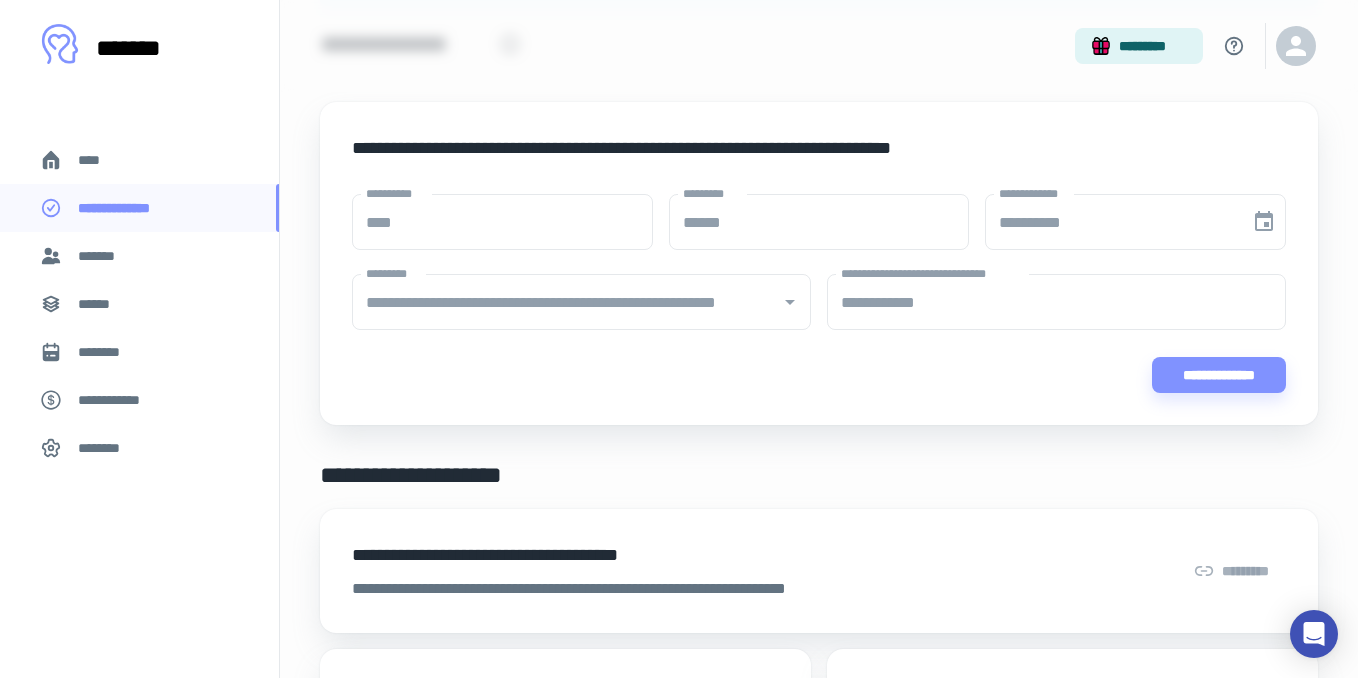 scroll, scrollTop: 0, scrollLeft: 0, axis: both 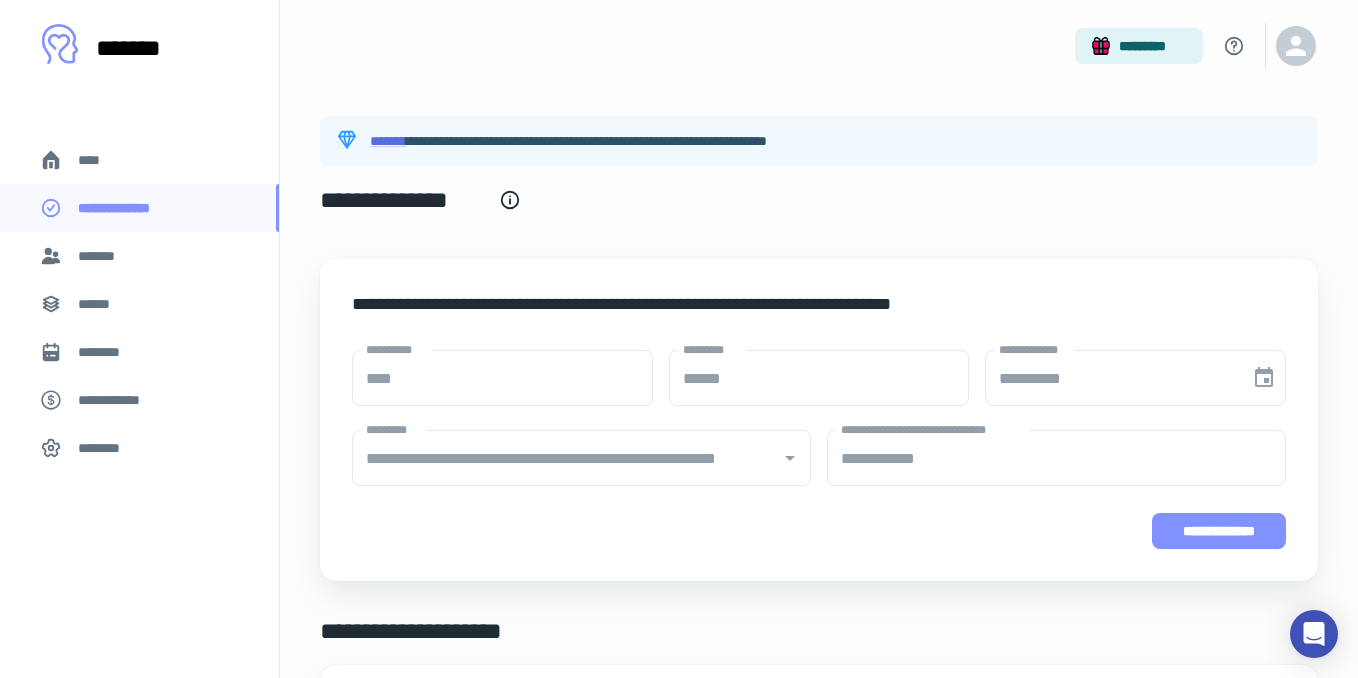 click on "**********" at bounding box center (1219, 531) 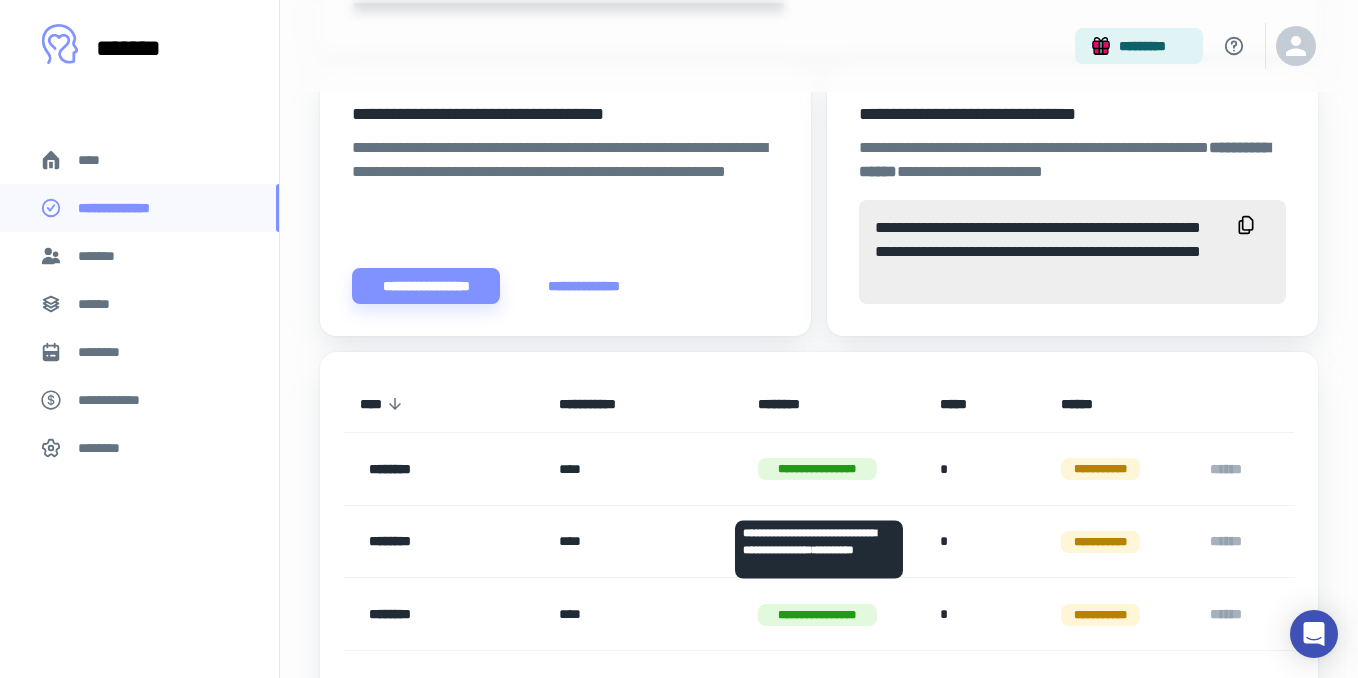 scroll, scrollTop: 845, scrollLeft: 0, axis: vertical 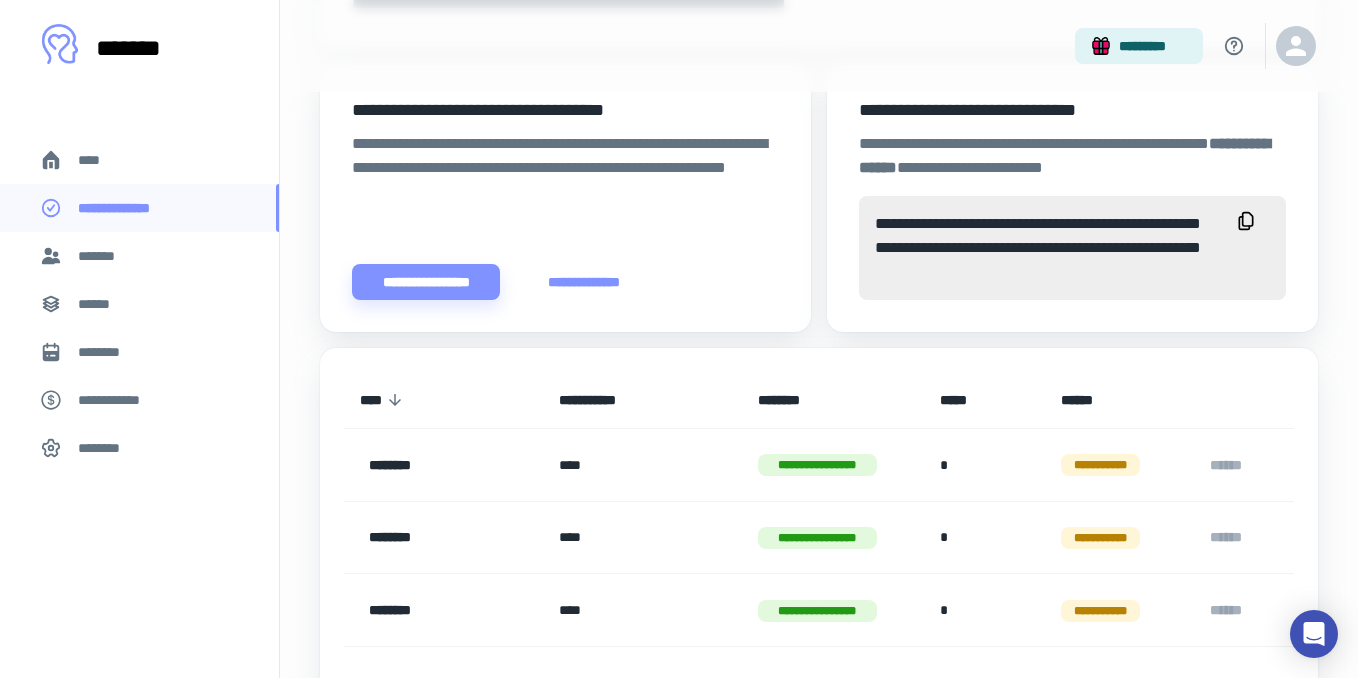 click on "********" at bounding box center (139, 448) 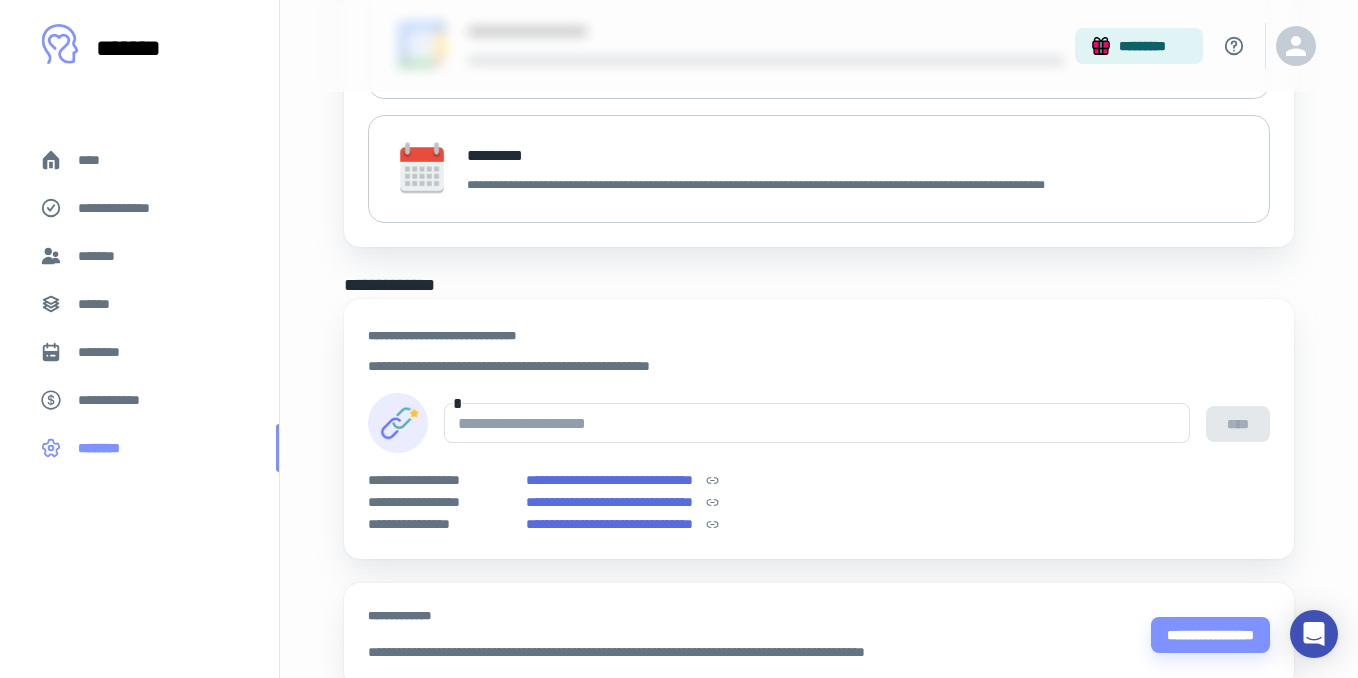 scroll, scrollTop: 0, scrollLeft: 0, axis: both 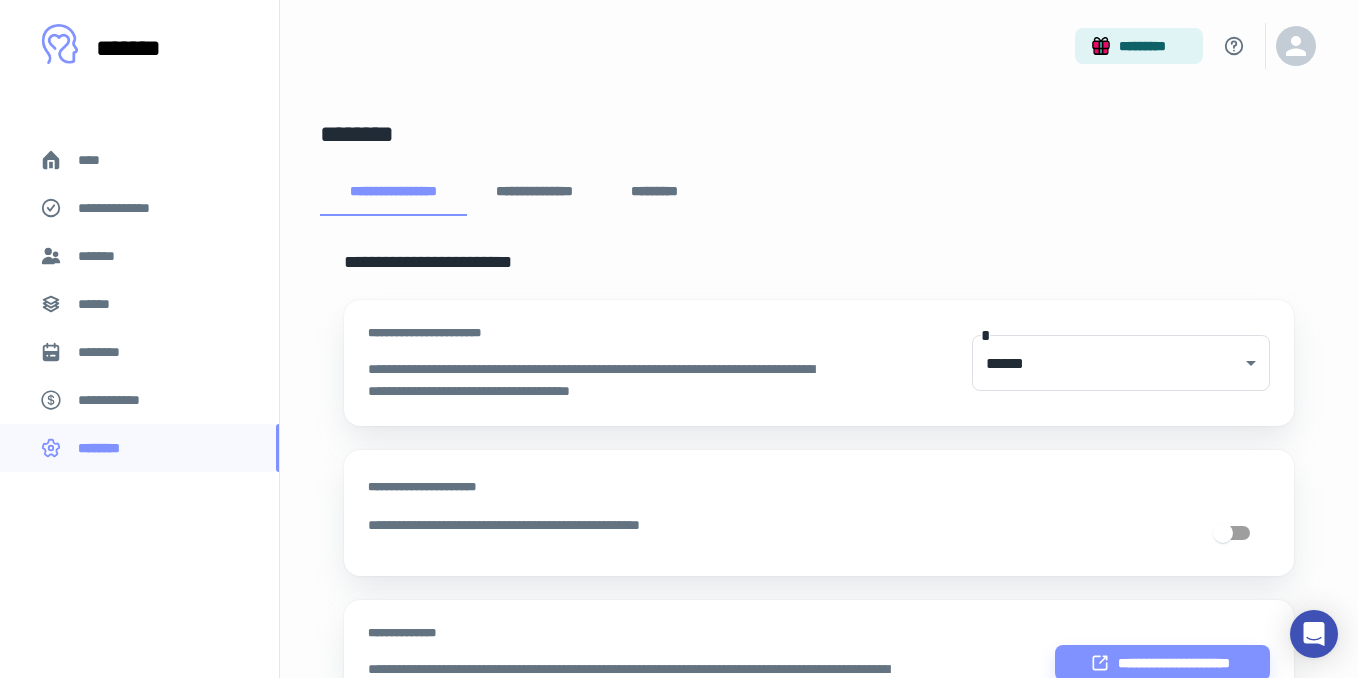 click on "**********" at bounding box center [534, 192] 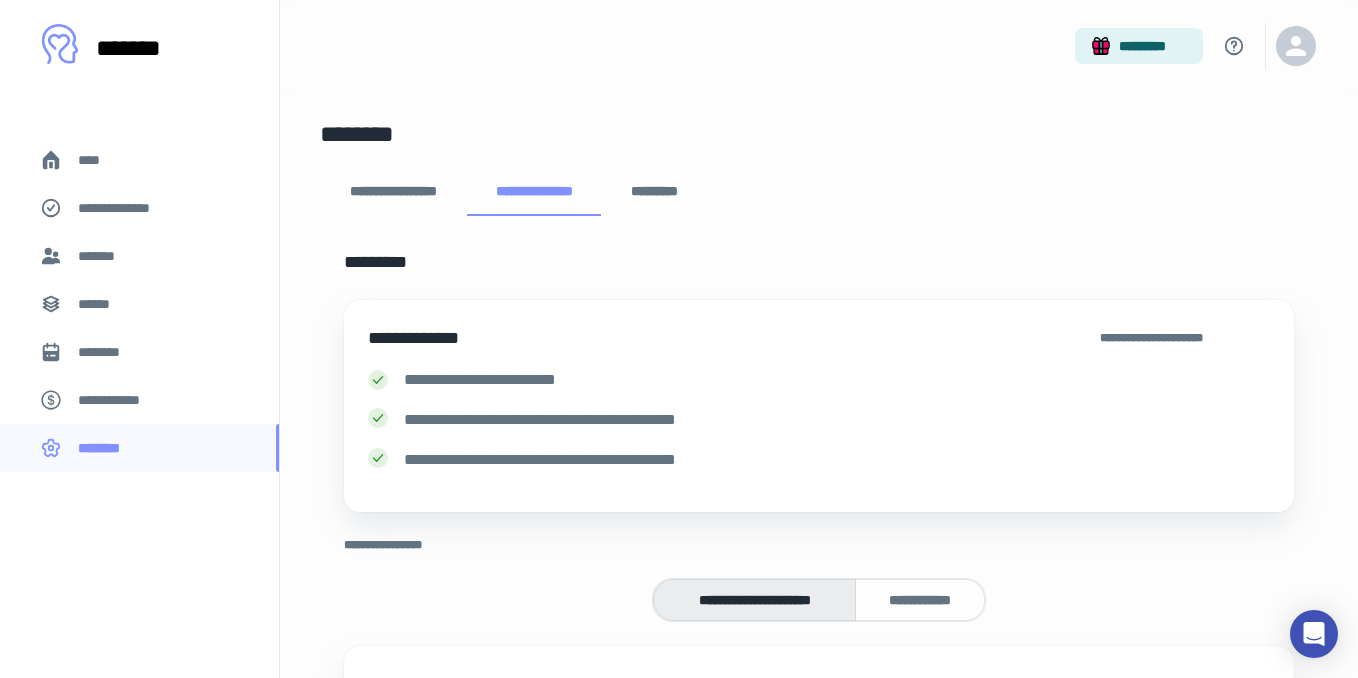 click on "******" at bounding box center [139, 304] 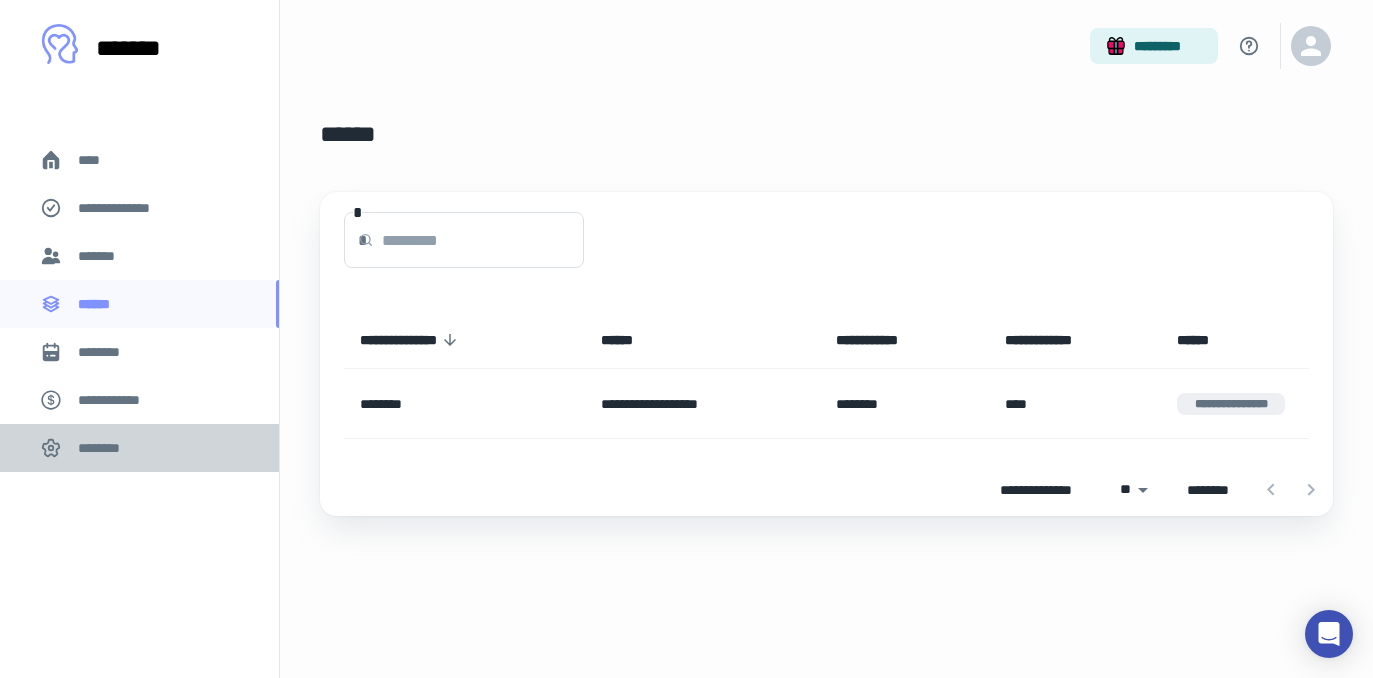 click on "********" at bounding box center (139, 448) 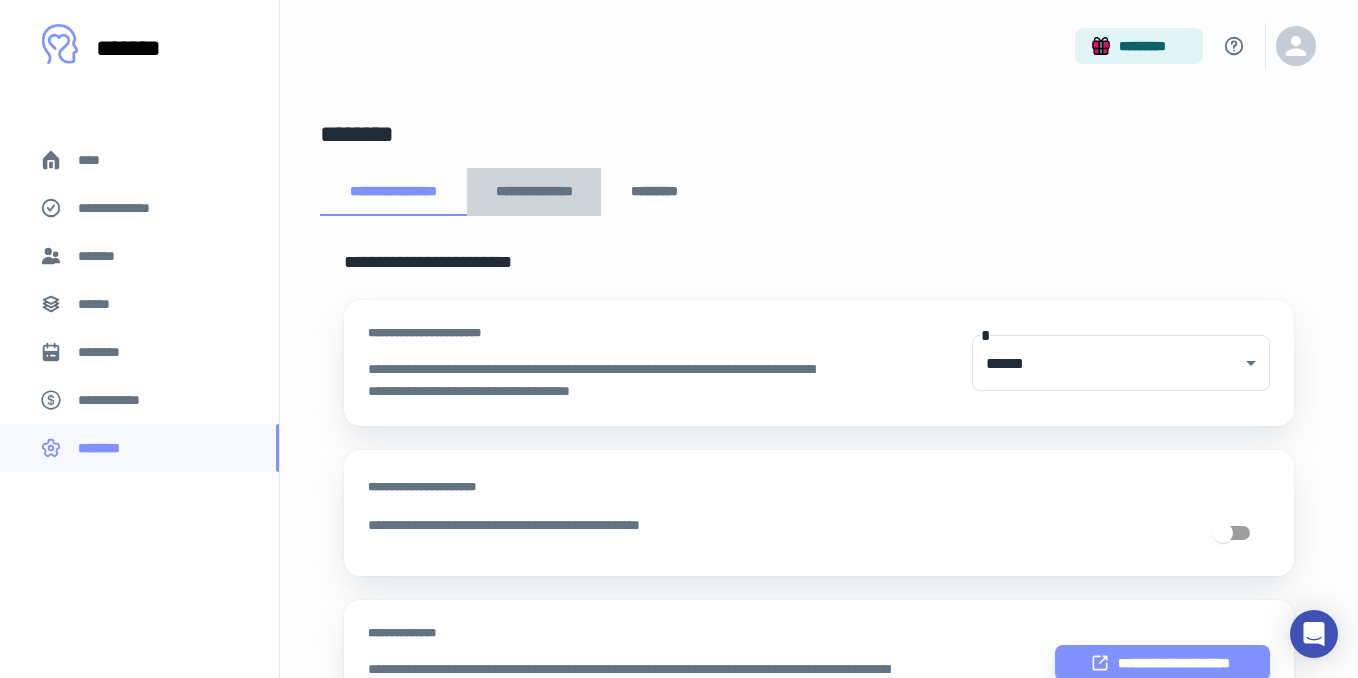 click on "**********" at bounding box center [534, 192] 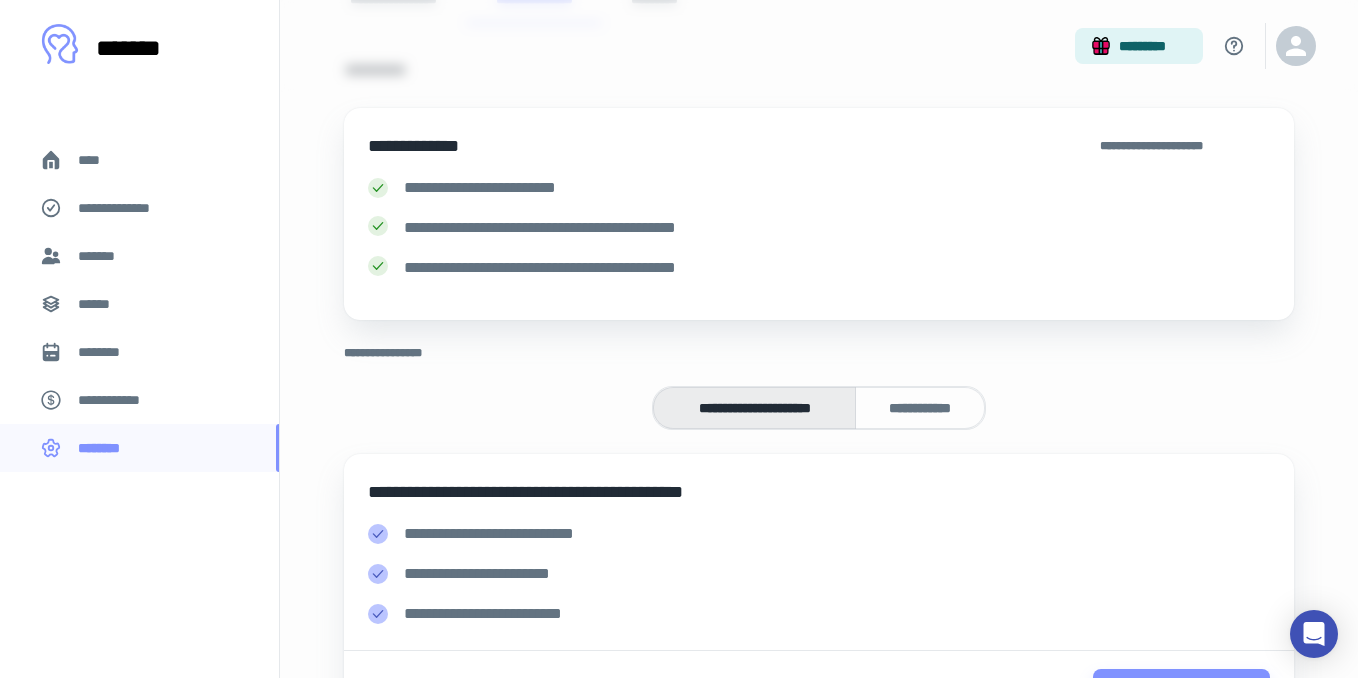 scroll, scrollTop: 154, scrollLeft: 0, axis: vertical 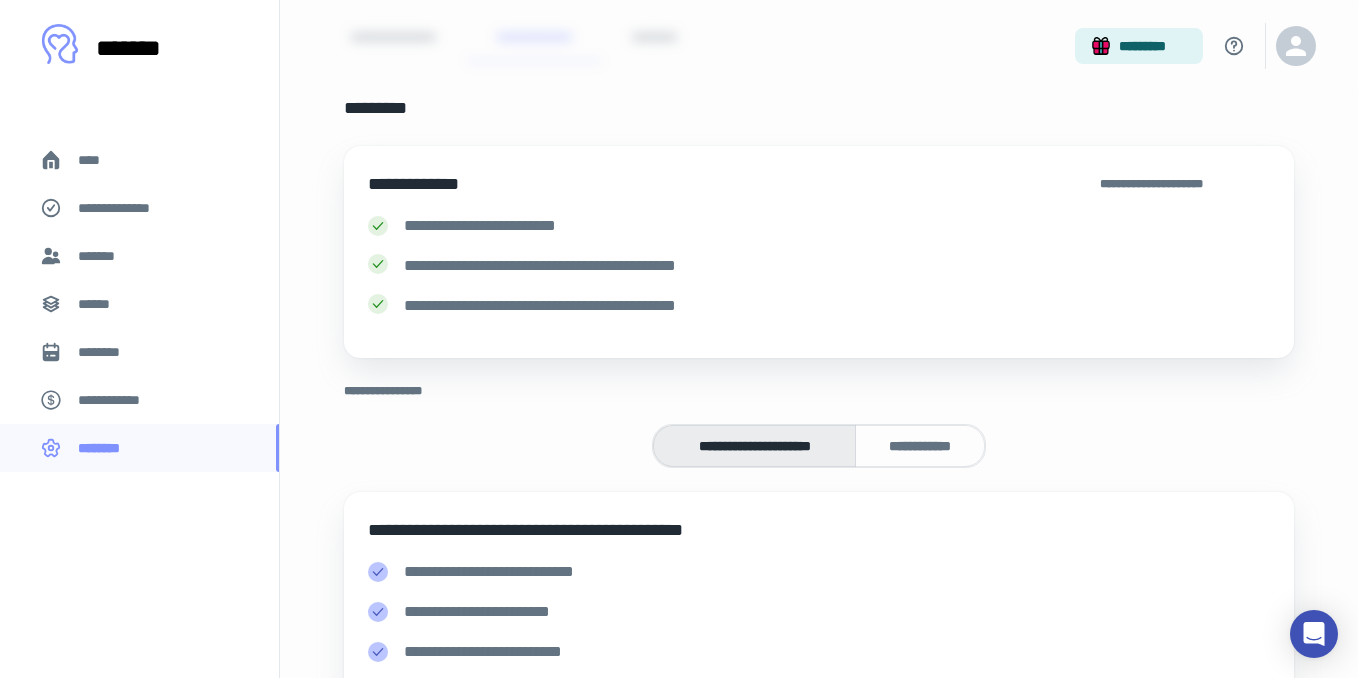 click on "******" at bounding box center (100, 304) 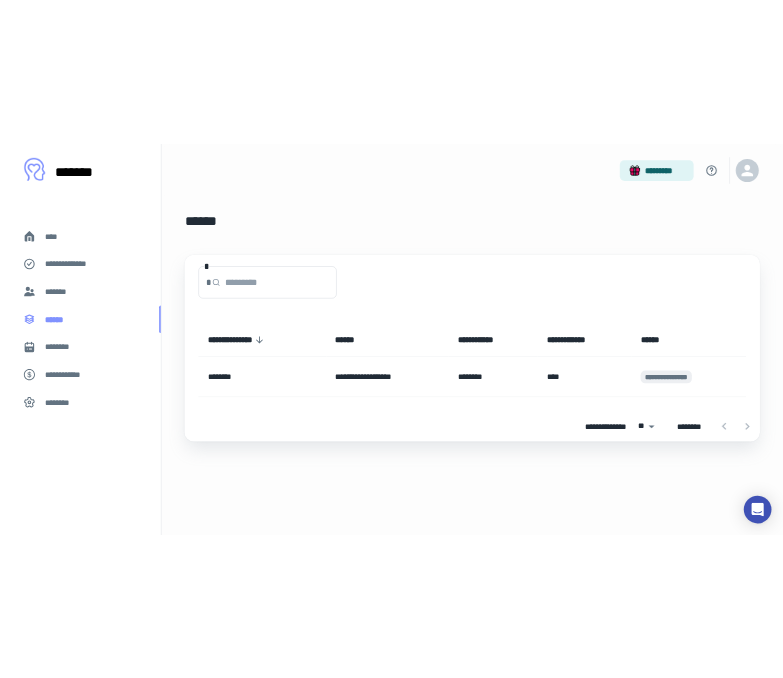 scroll, scrollTop: 0, scrollLeft: 0, axis: both 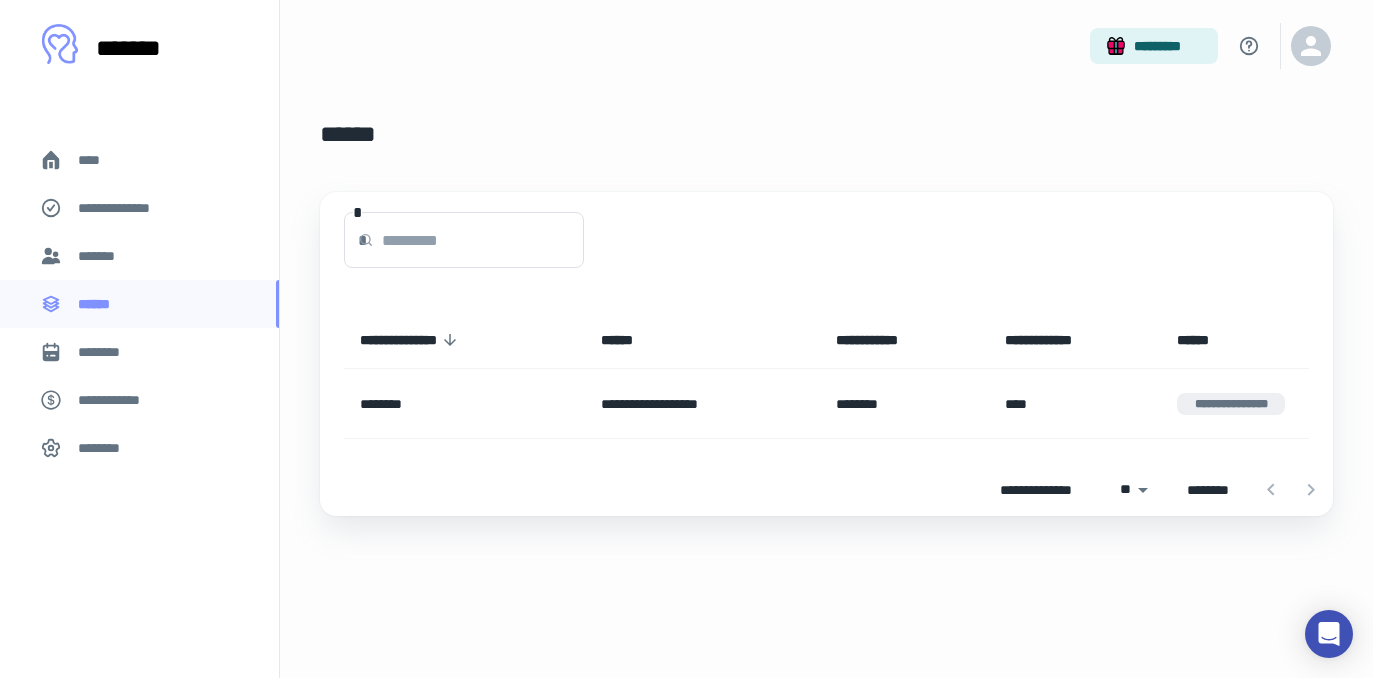 click on "*******" at bounding box center (100, 256) 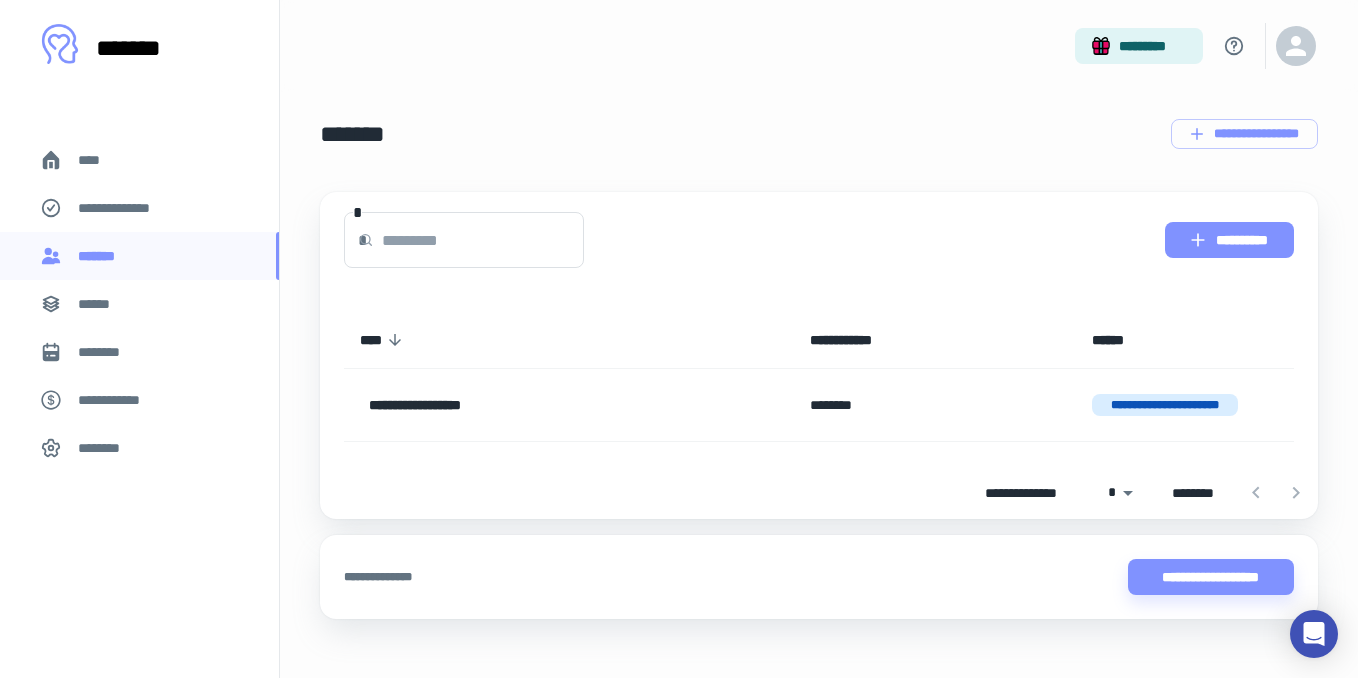click on "**********" at bounding box center (1229, 240) 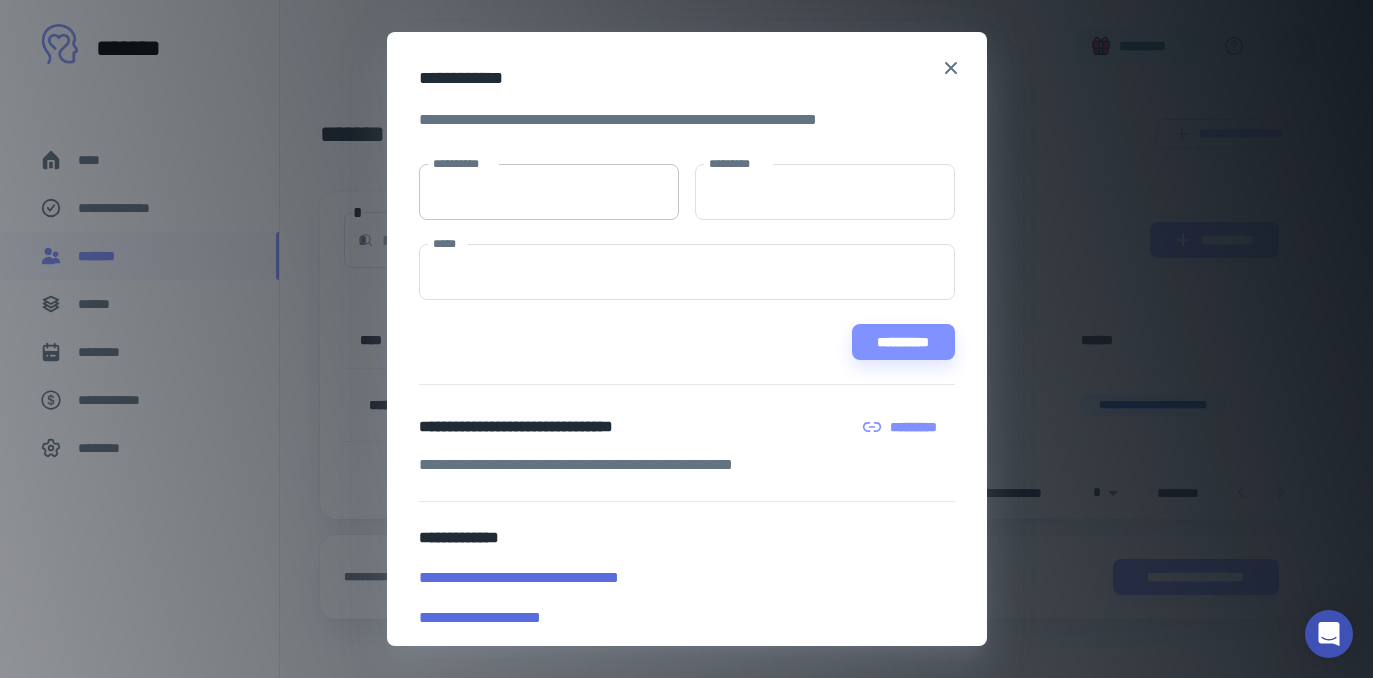 click on "**********" at bounding box center (549, 192) 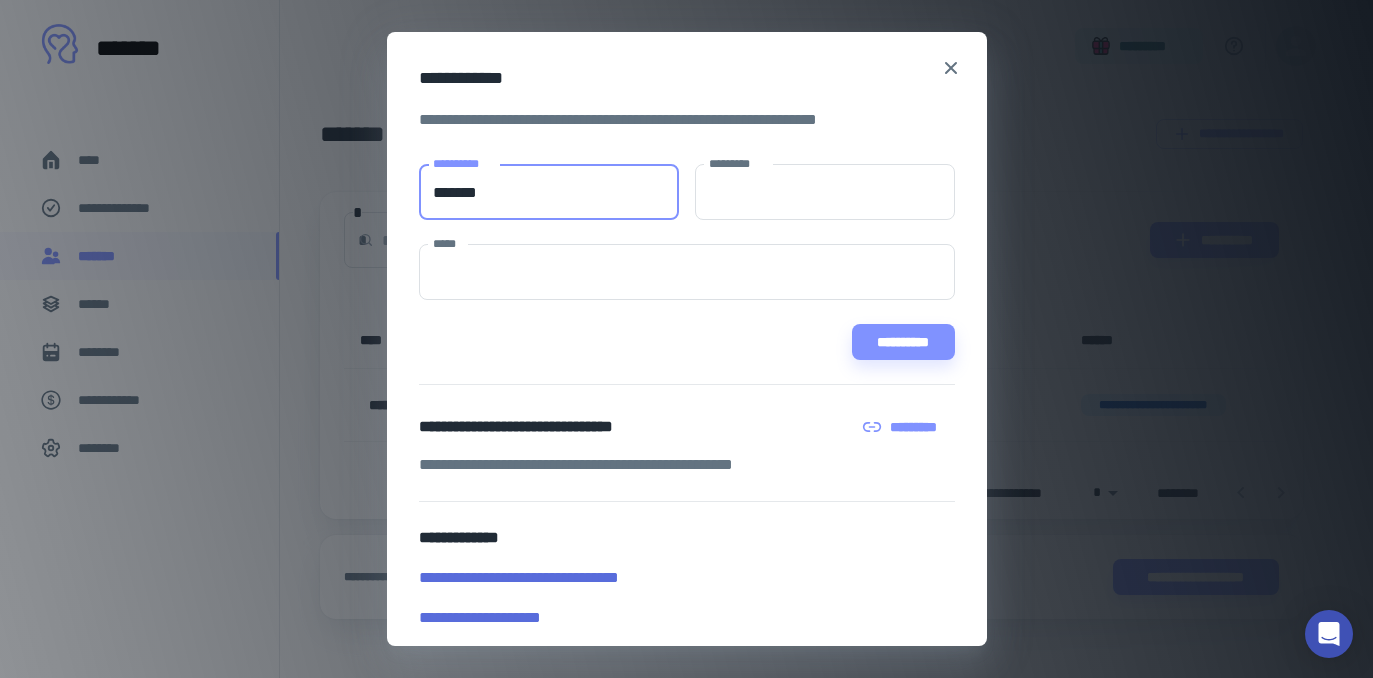 type on "*******" 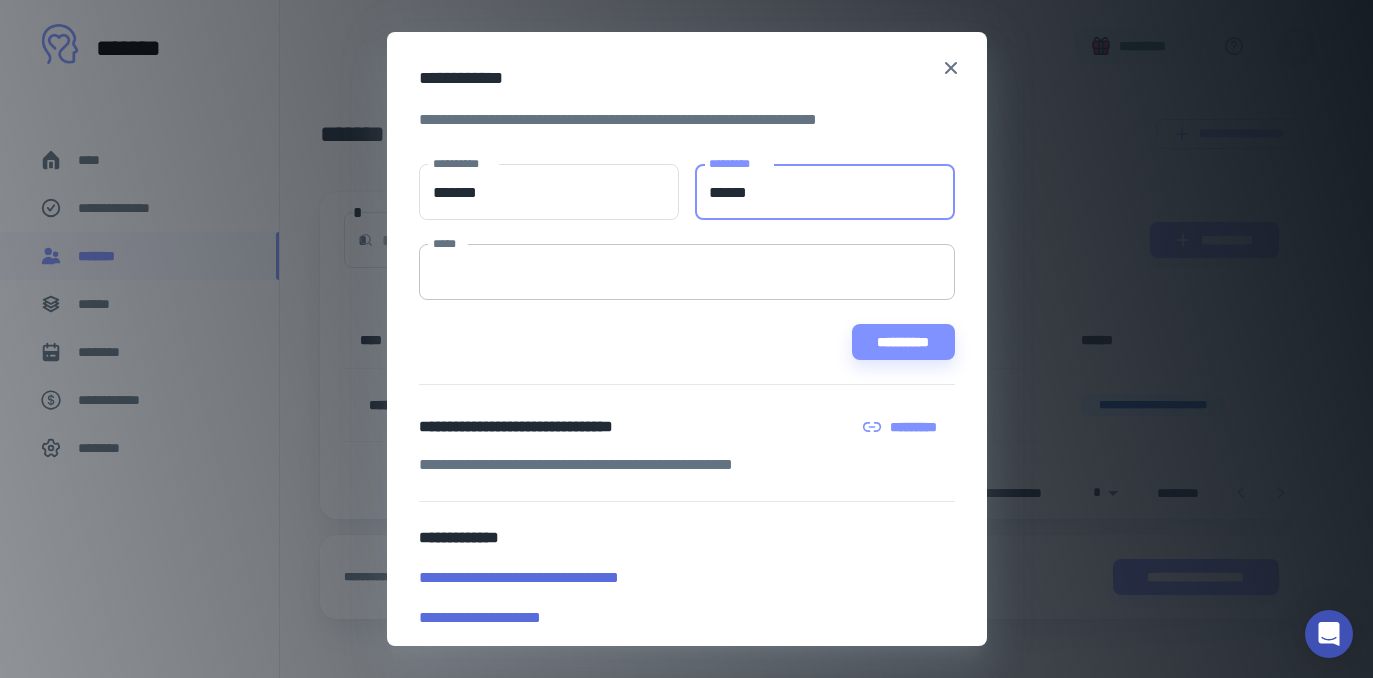 type on "******" 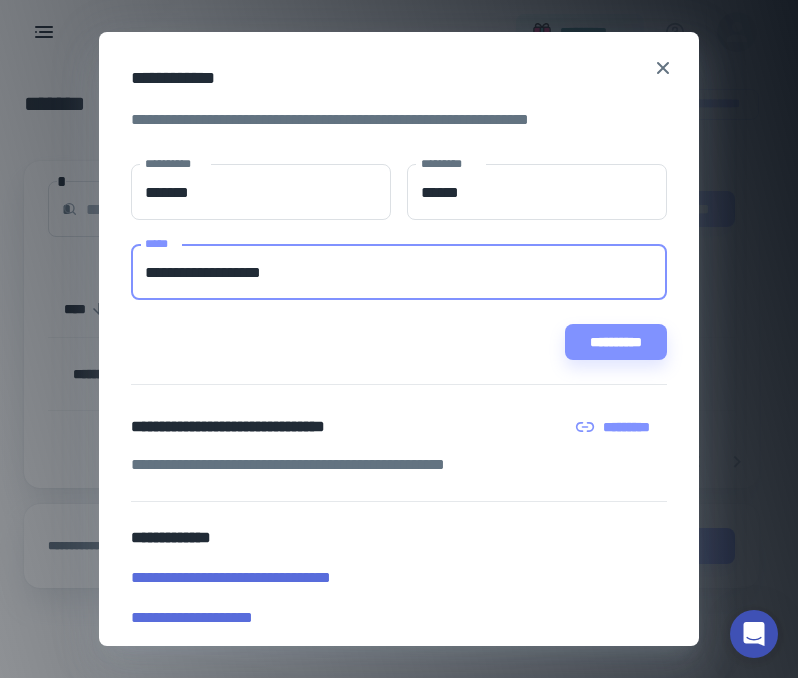 type on "**********" 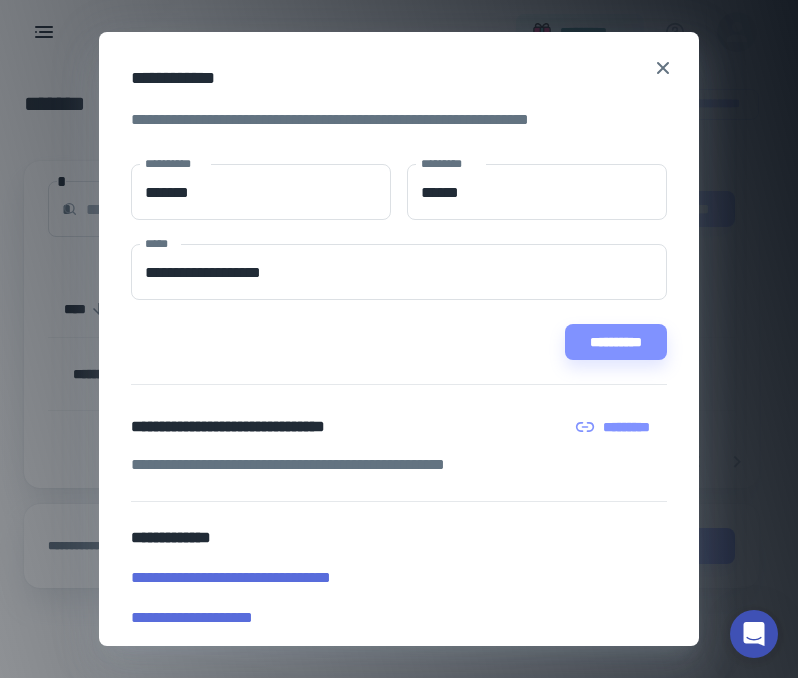 click on "**********" at bounding box center (399, 342) 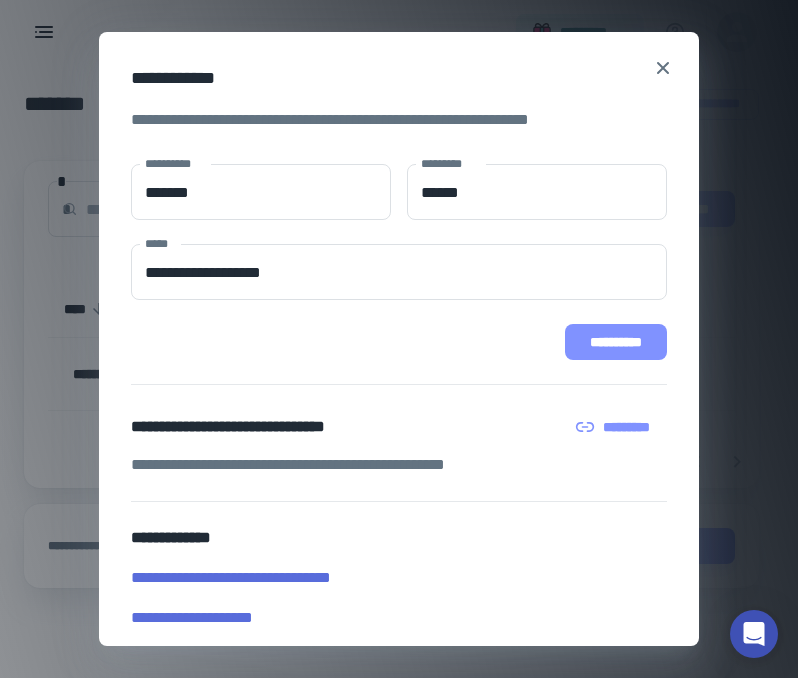 click on "**********" at bounding box center [616, 342] 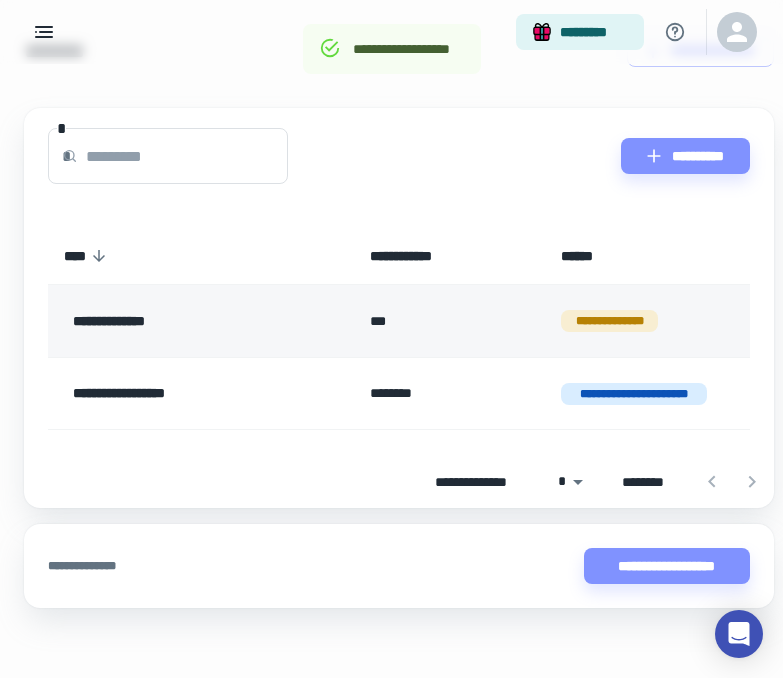 scroll, scrollTop: 63, scrollLeft: 0, axis: vertical 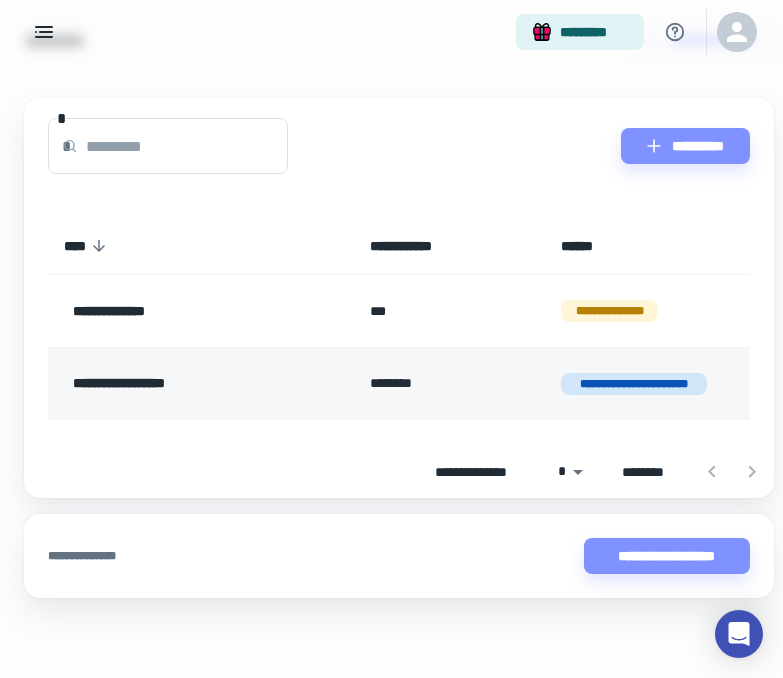 click on "********" at bounding box center [449, 383] 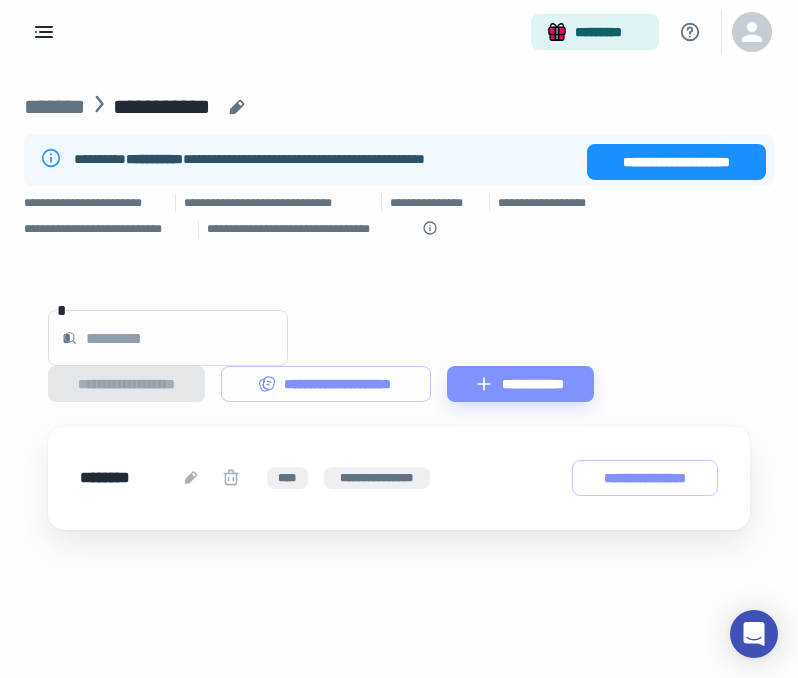 click on "**********" at bounding box center [676, 162] 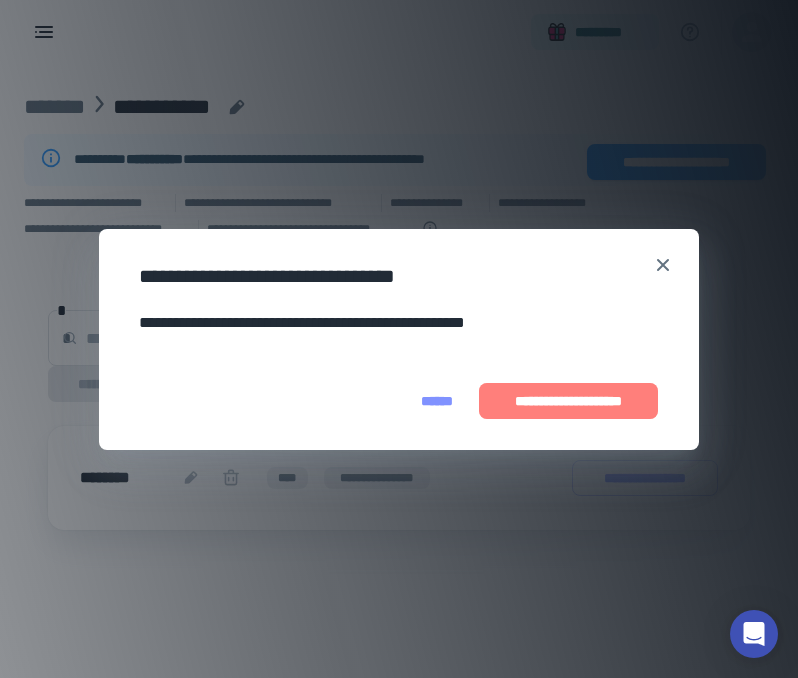 click on "**********" at bounding box center (568, 401) 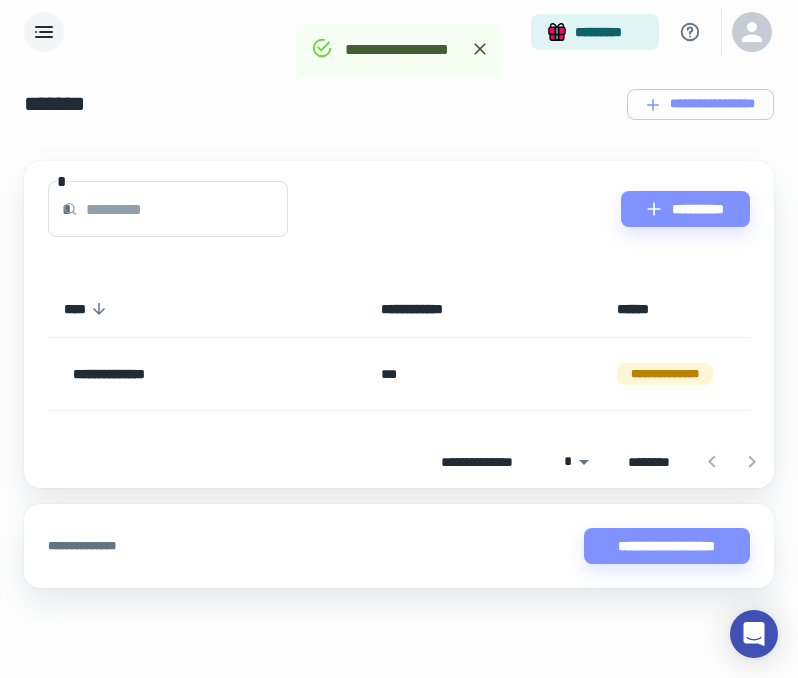 click 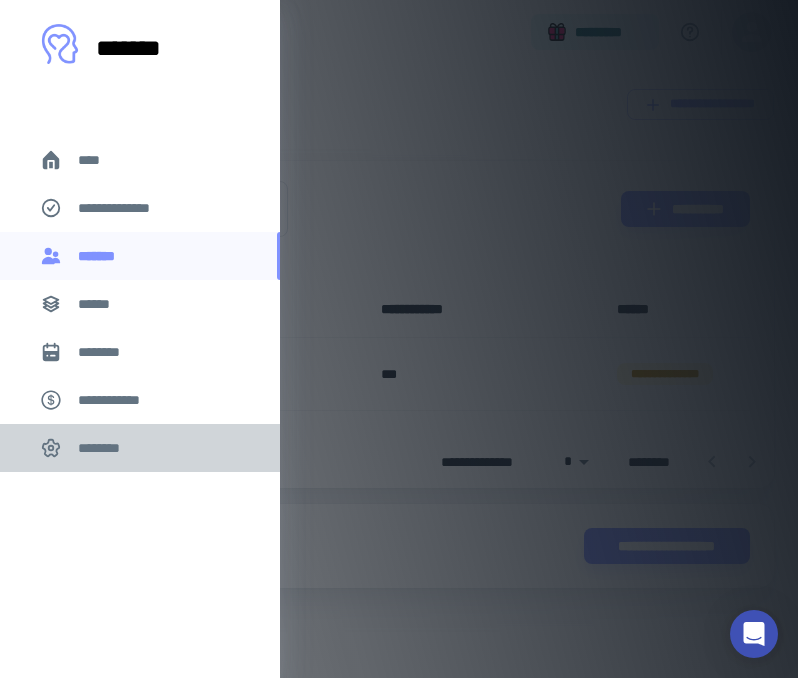 click on "********" at bounding box center [140, 448] 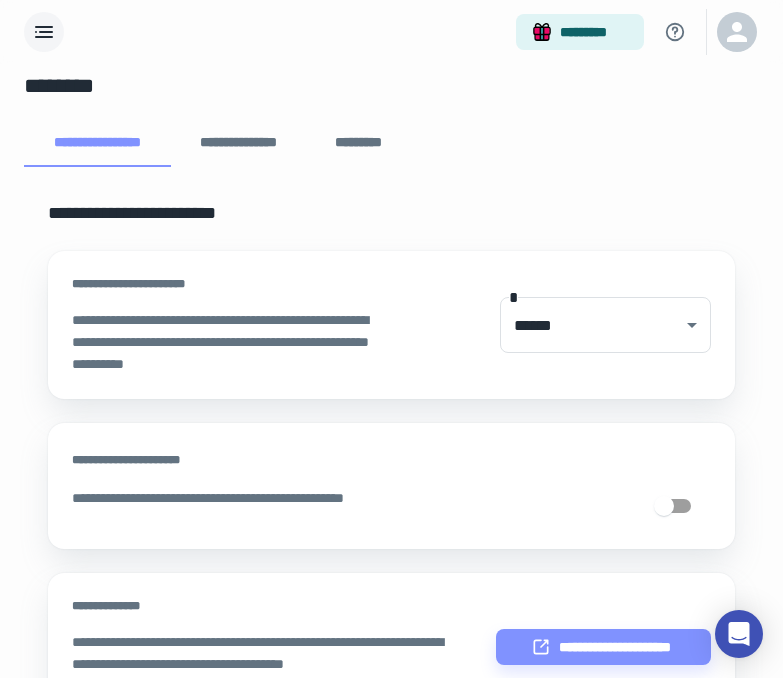 scroll, scrollTop: 59, scrollLeft: 0, axis: vertical 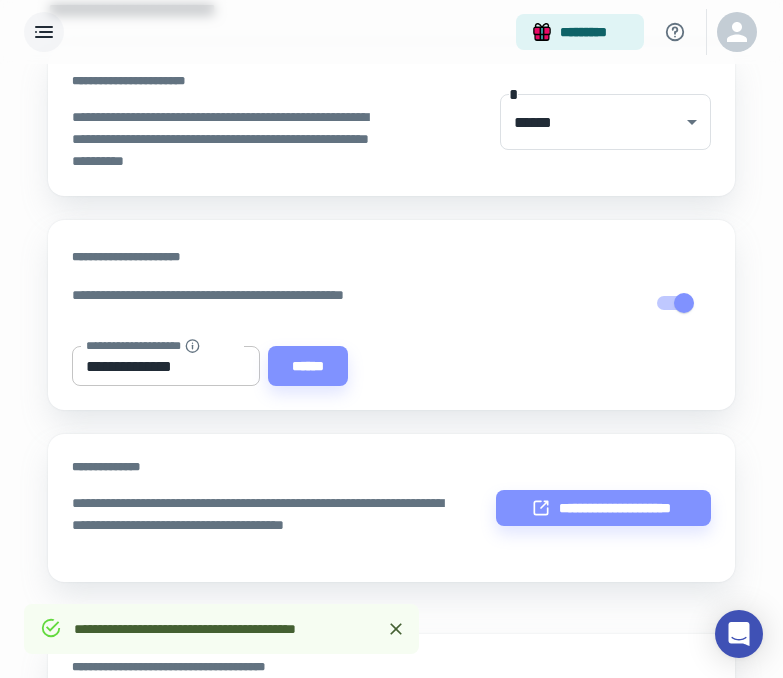 click on "**********" at bounding box center (166, 366) 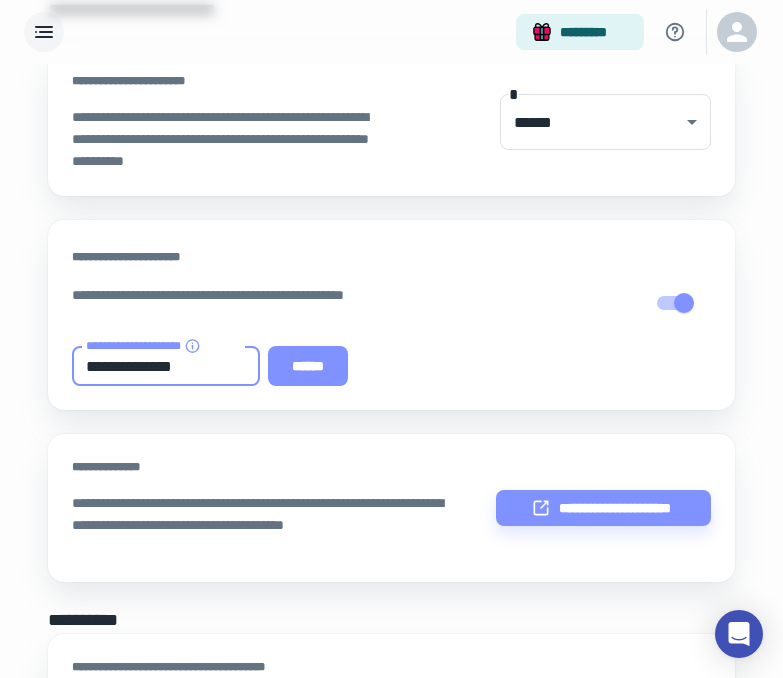type on "**********" 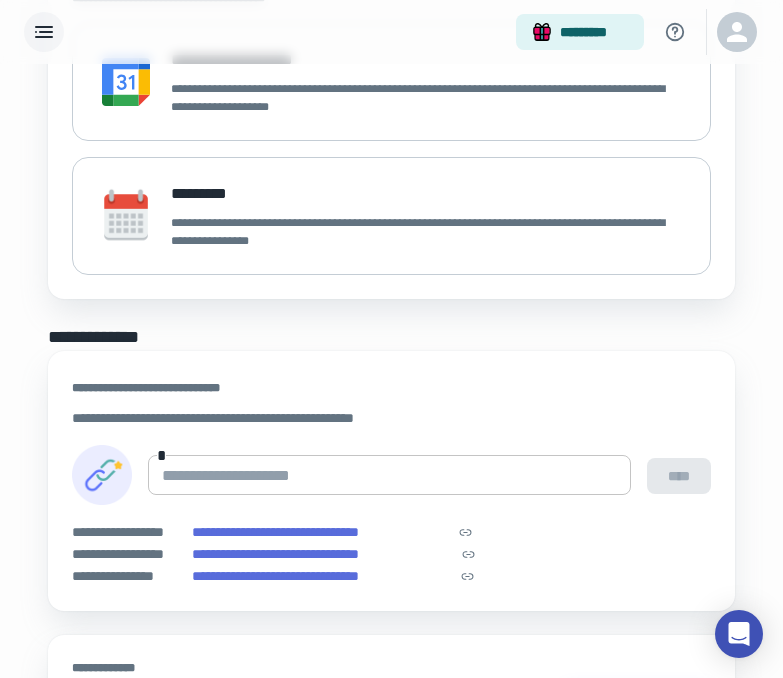 scroll, scrollTop: 935, scrollLeft: 0, axis: vertical 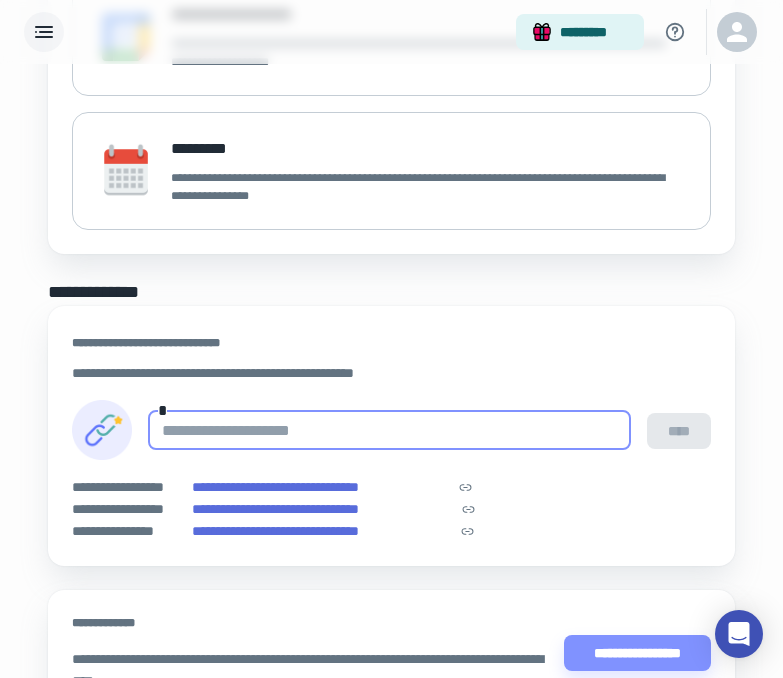 click at bounding box center [389, 430] 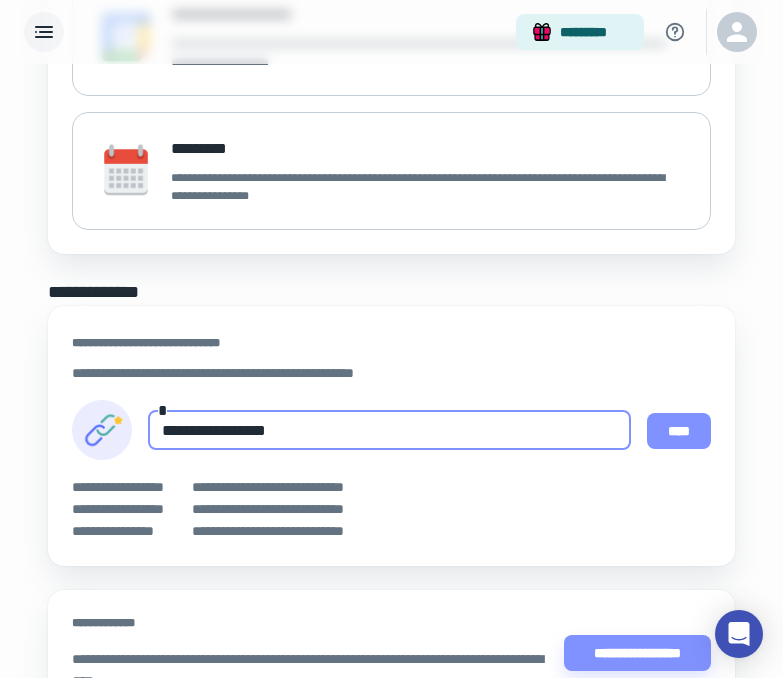 type on "**********" 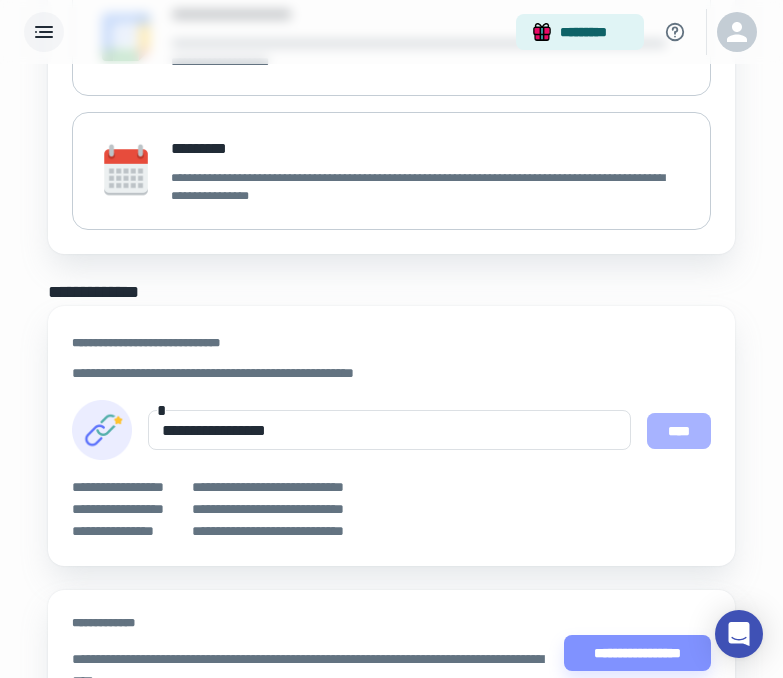 click on "****" at bounding box center (679, 431) 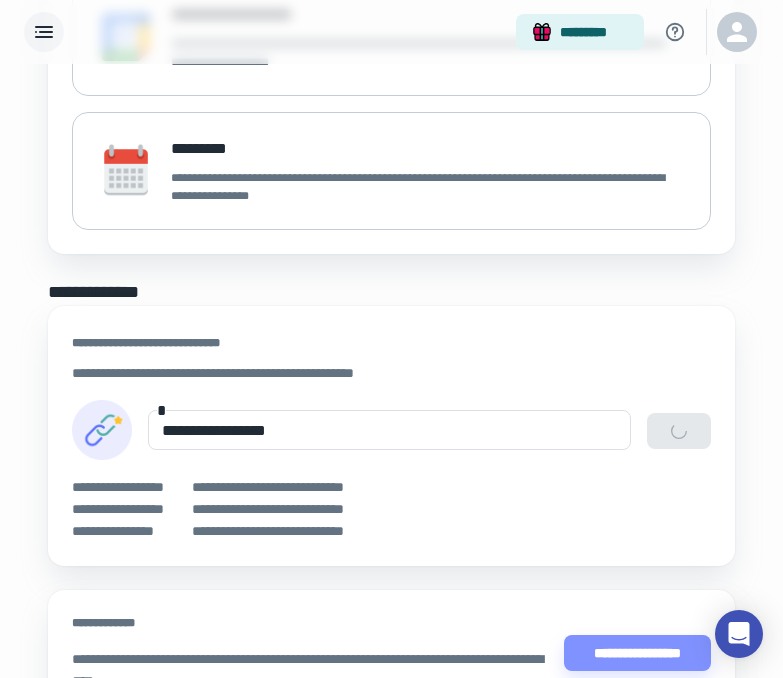 type 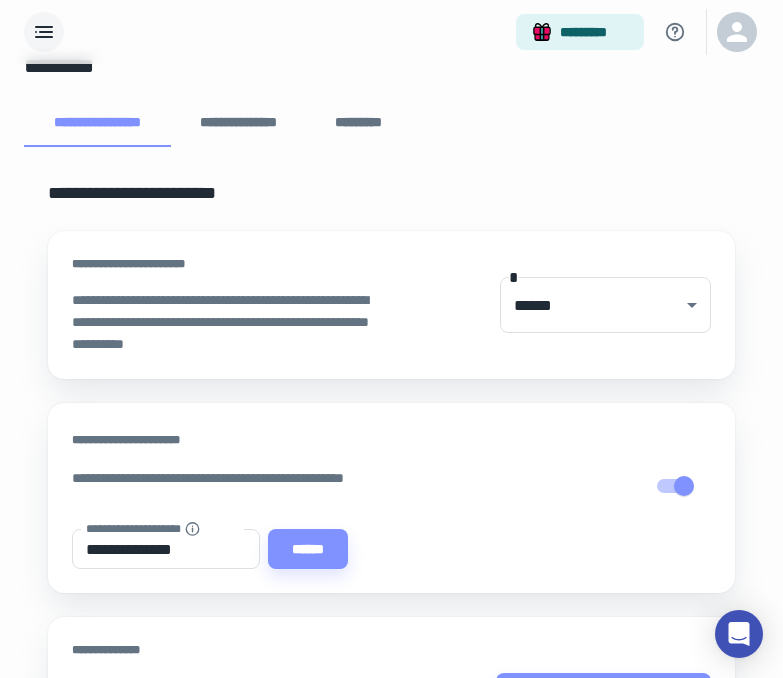 scroll, scrollTop: 0, scrollLeft: 0, axis: both 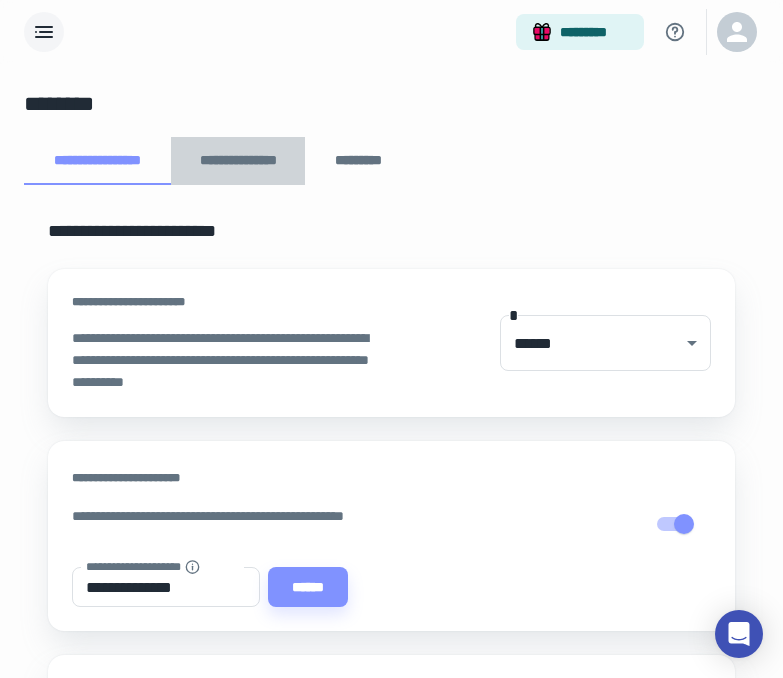 click on "**********" at bounding box center (238, 161) 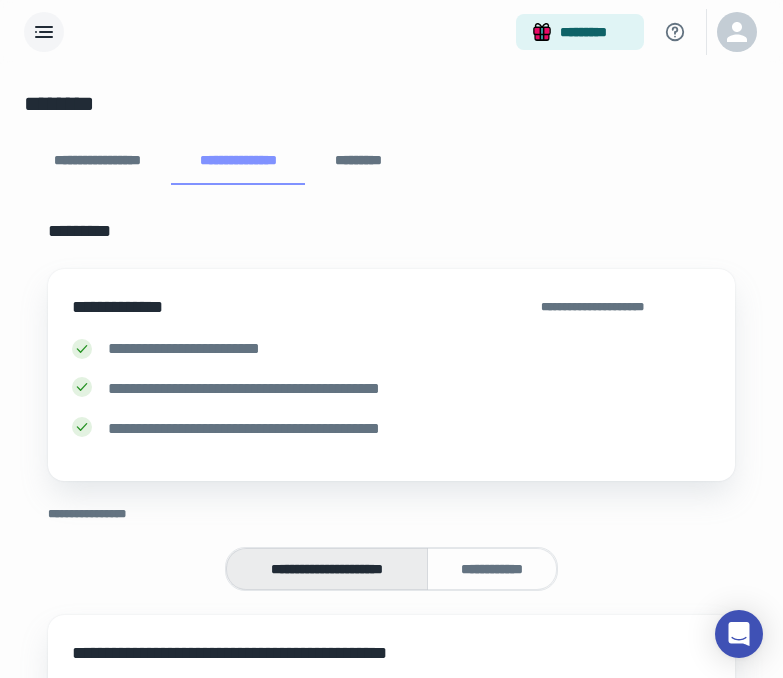 click on "********" at bounding box center [391, 112] 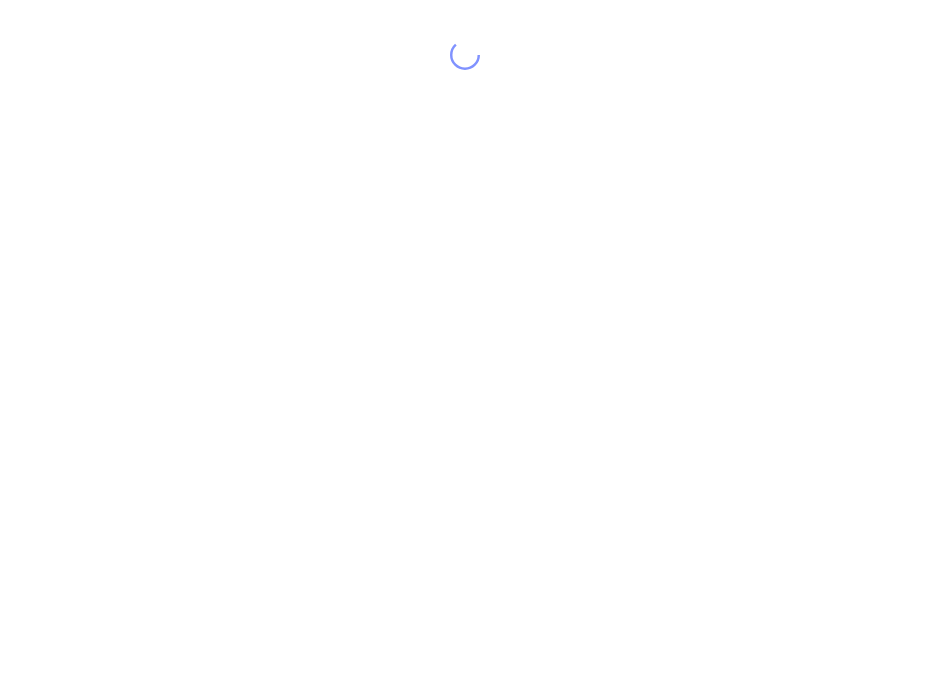 scroll, scrollTop: 0, scrollLeft: 0, axis: both 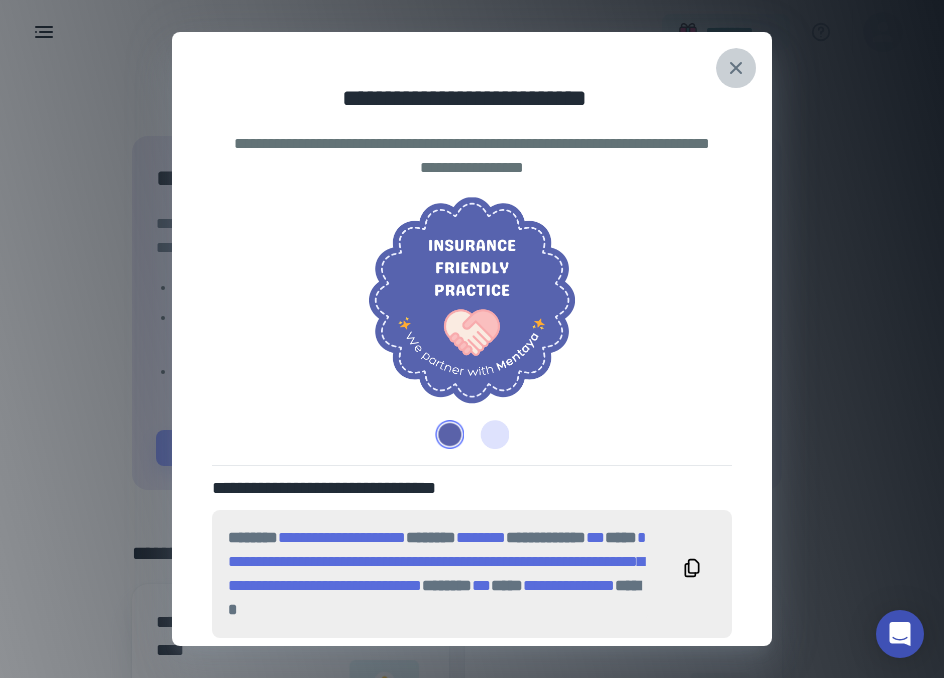 click 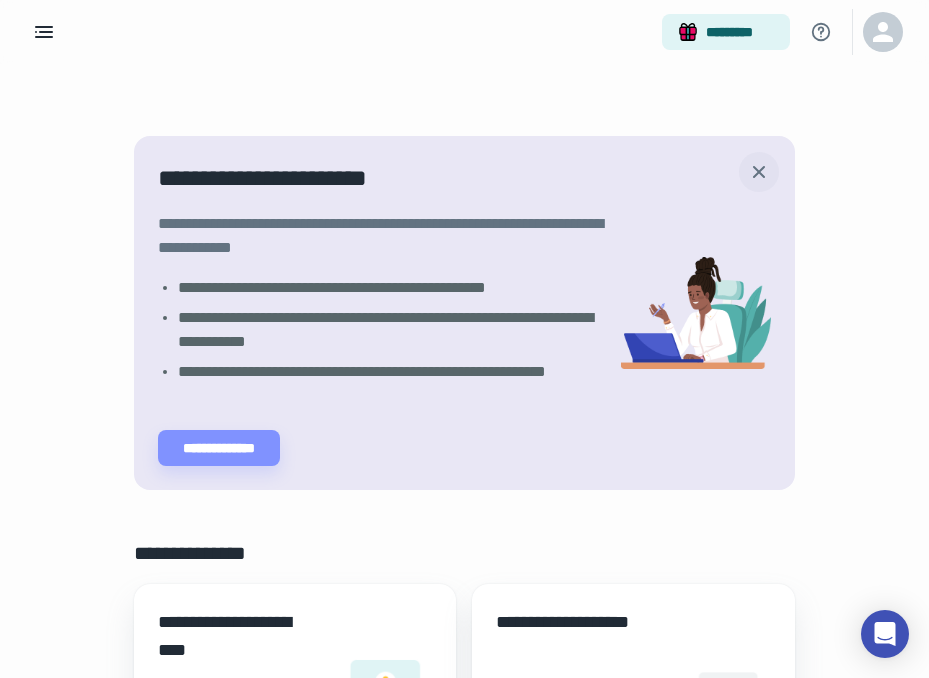 click 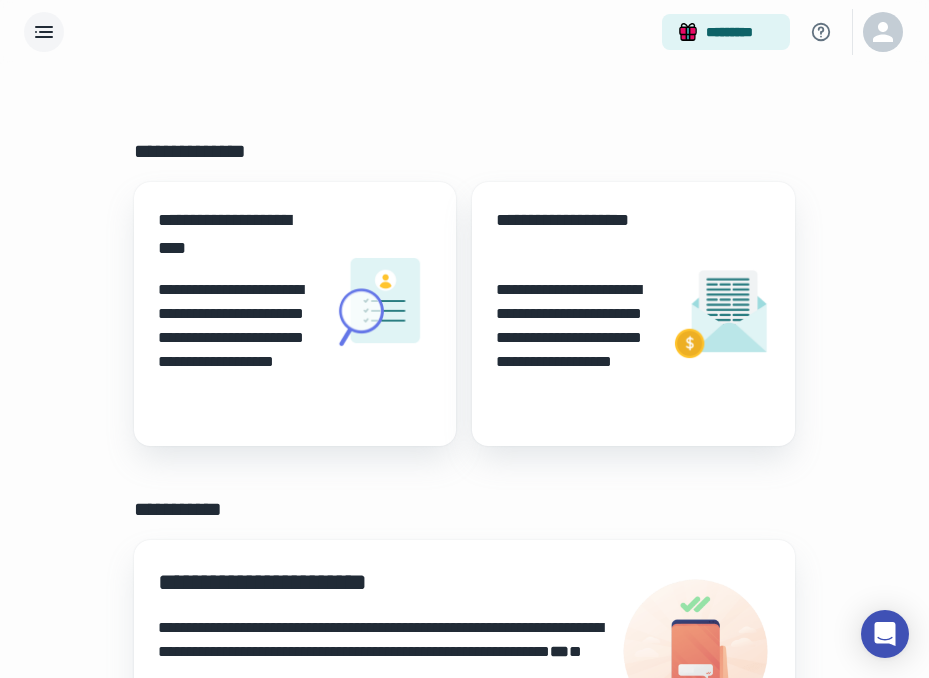 click 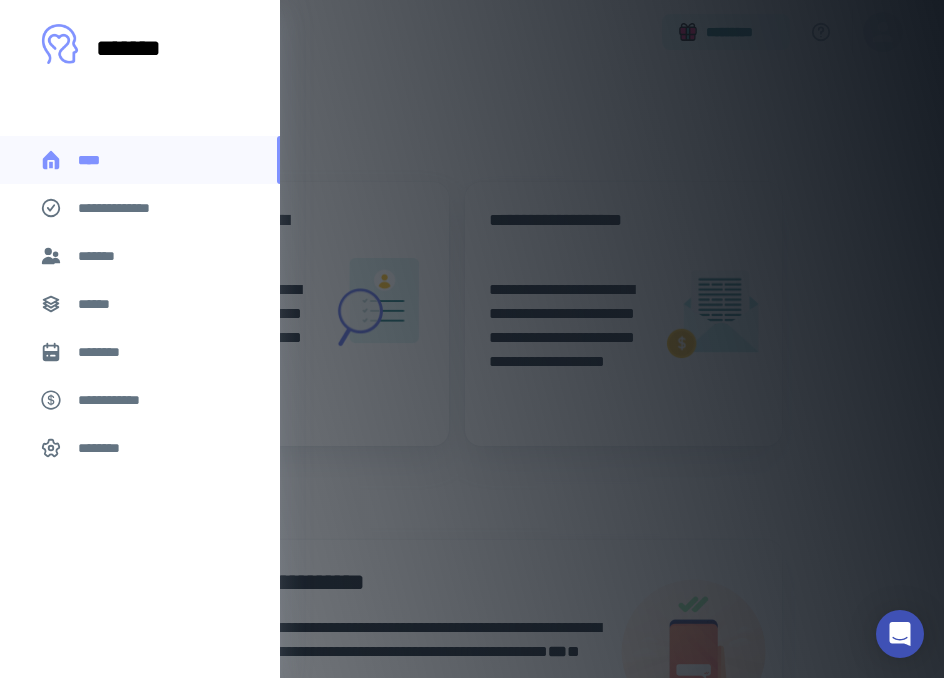 click on "*******" at bounding box center (140, 256) 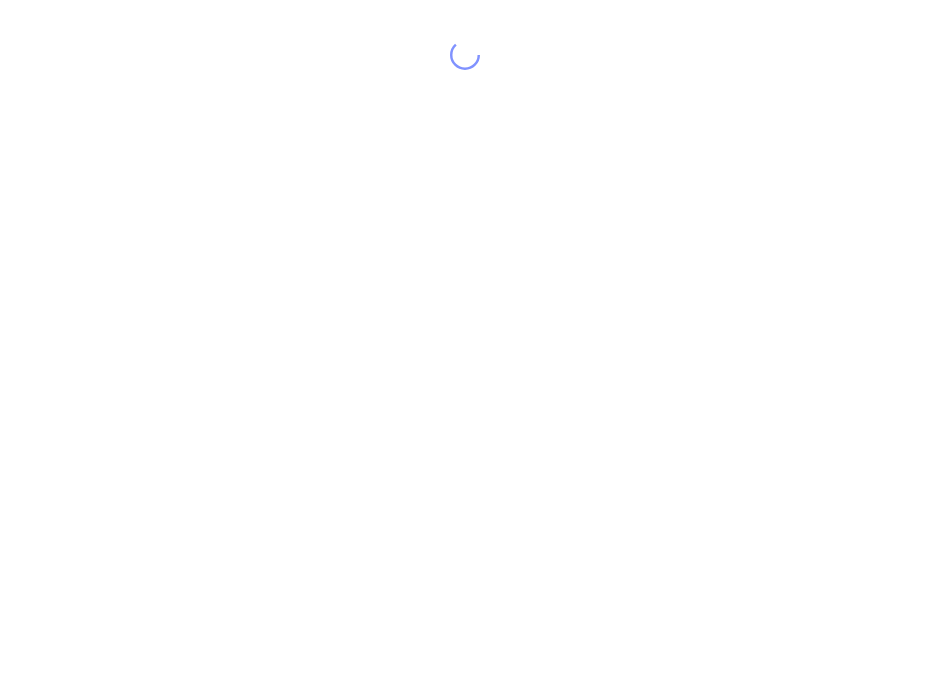 scroll, scrollTop: 0, scrollLeft: 0, axis: both 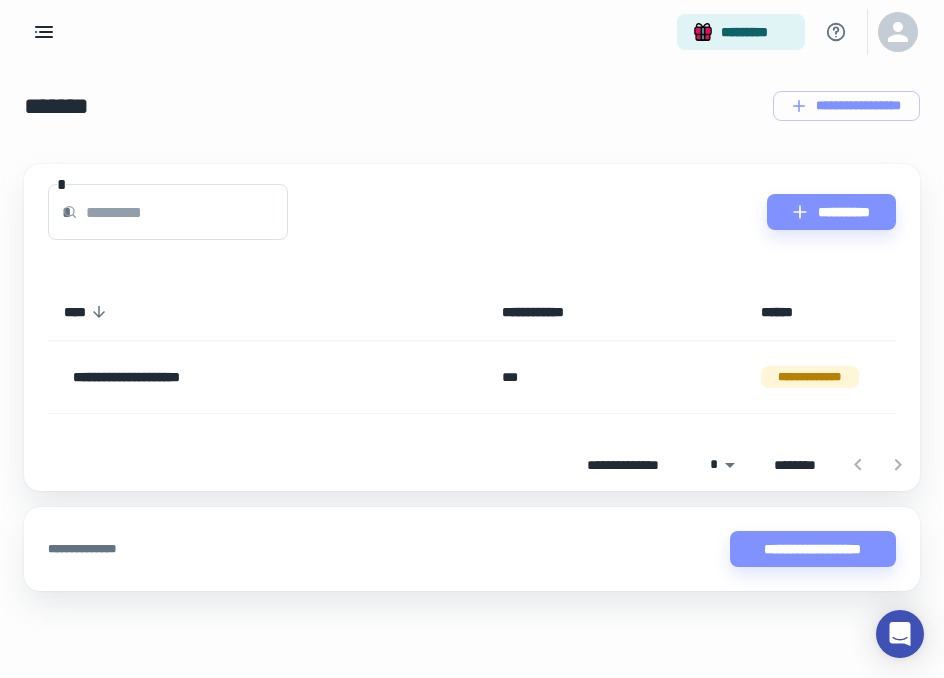 click on "**********" at bounding box center [810, 377] 